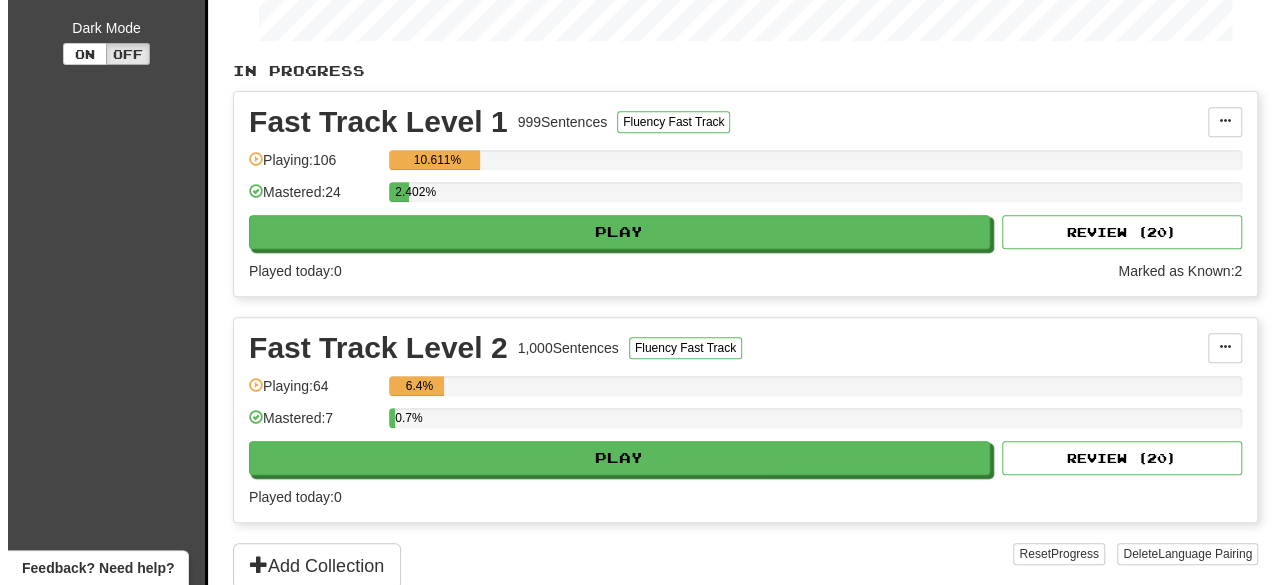 scroll, scrollTop: 380, scrollLeft: 0, axis: vertical 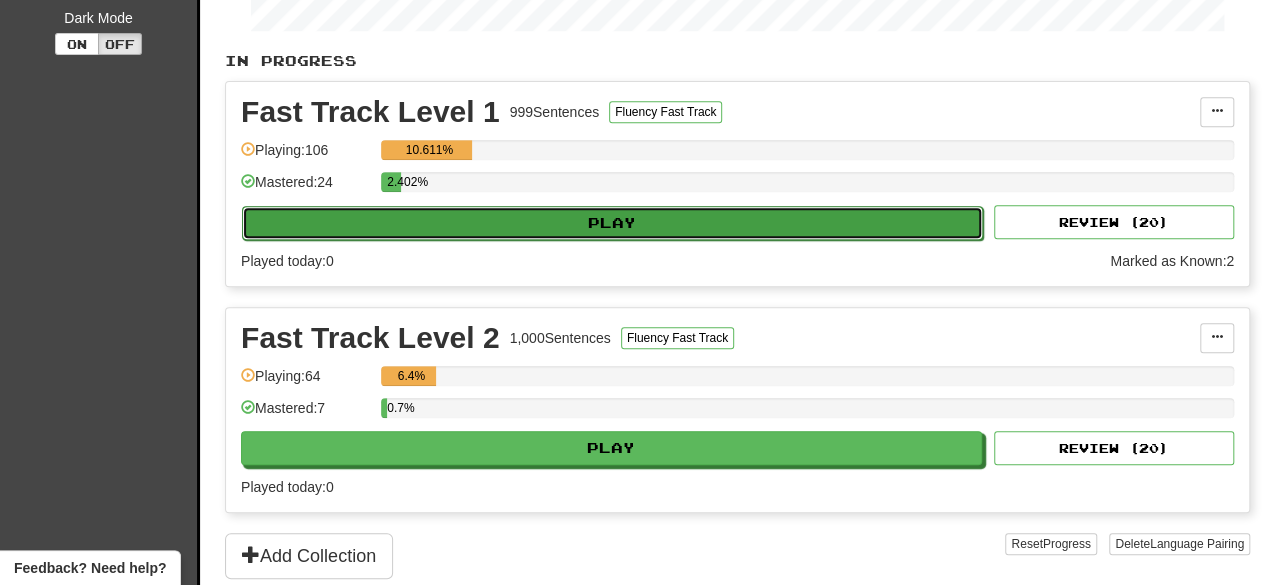 click on "Play" at bounding box center [612, 223] 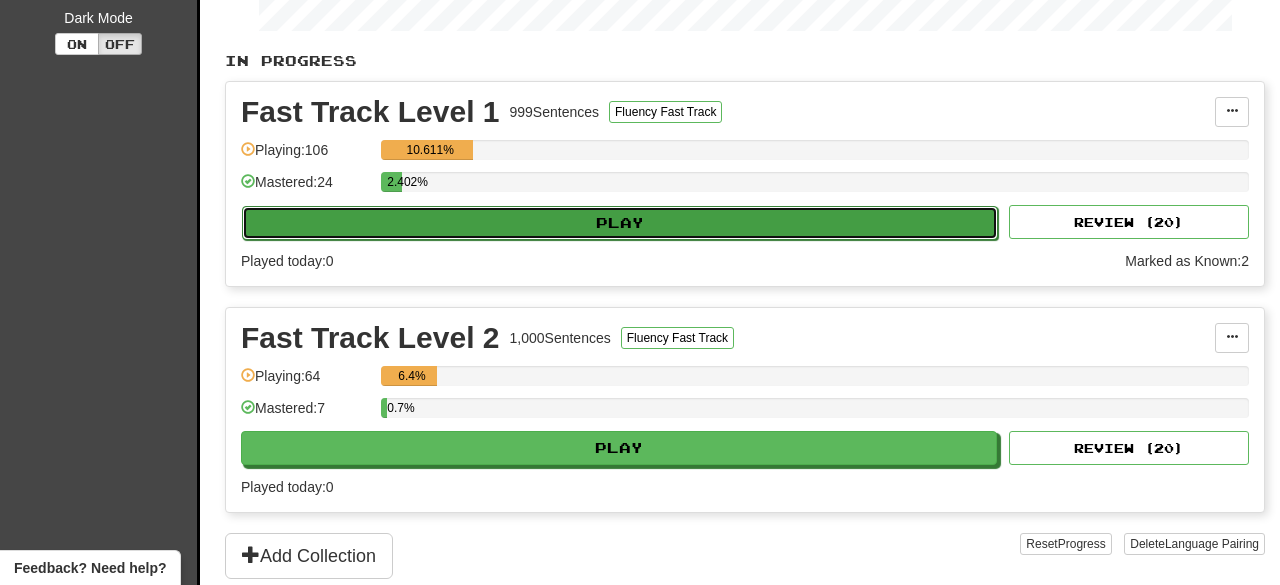 select on "**" 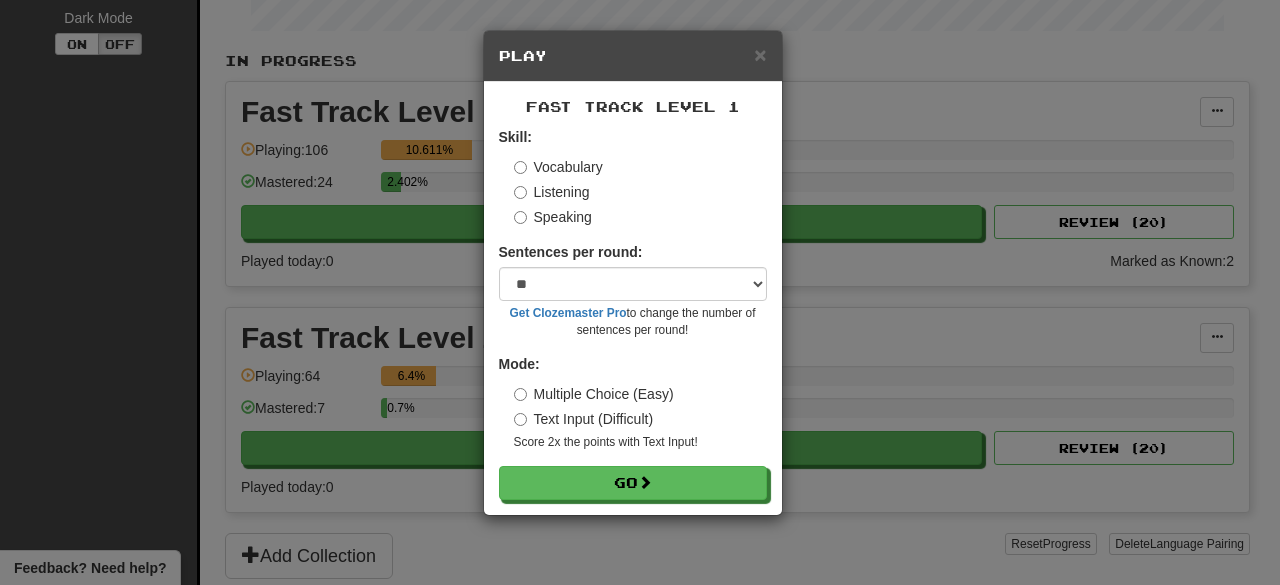 click on "Multiple Choice (Easy)" at bounding box center (594, 394) 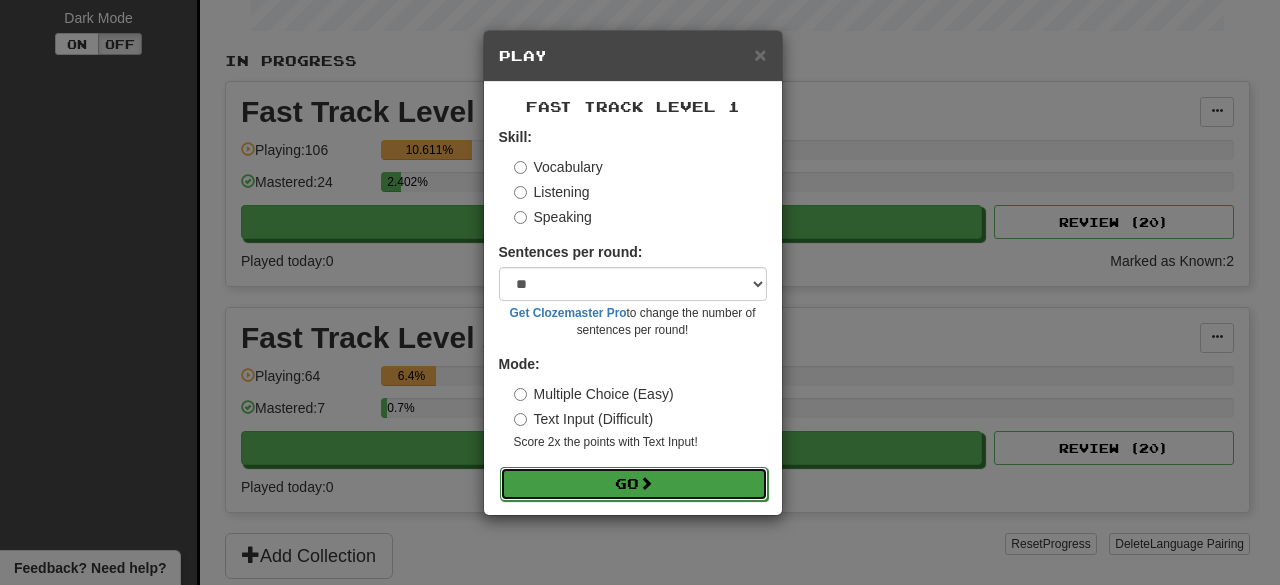 click at bounding box center (646, 483) 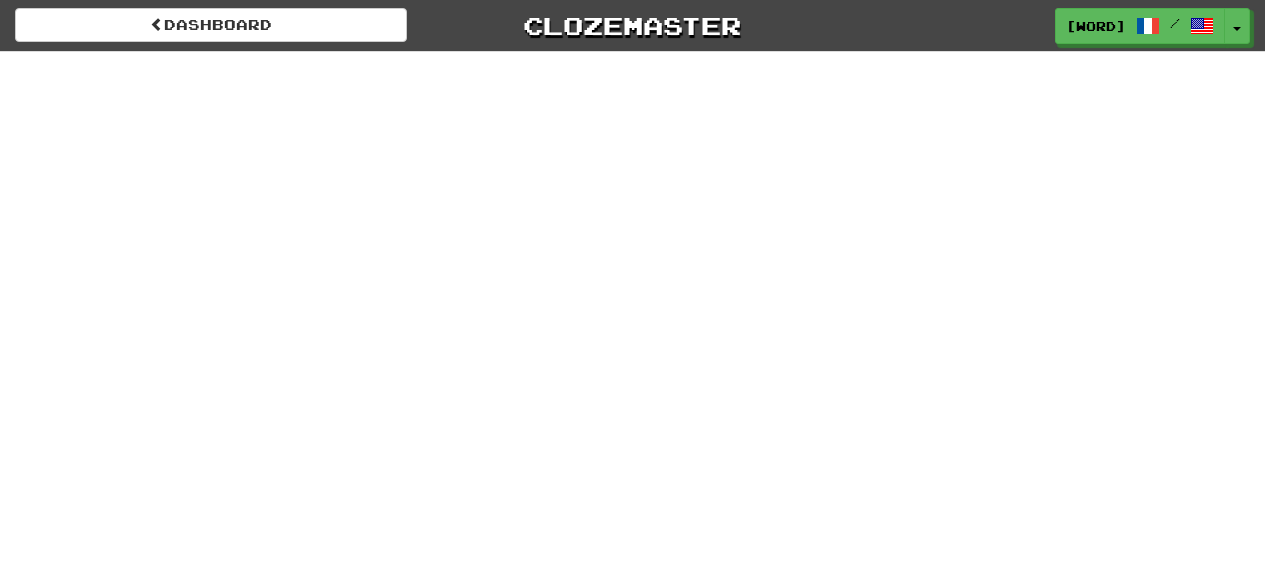 scroll, scrollTop: 0, scrollLeft: 0, axis: both 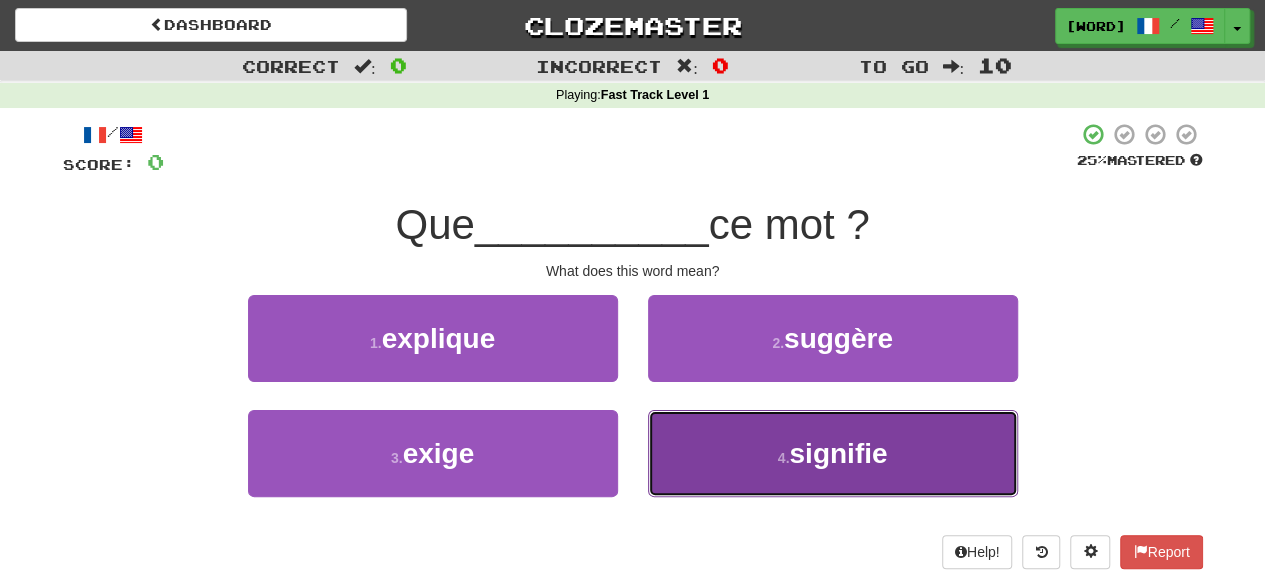 click on "4 .  signifie" at bounding box center [833, 453] 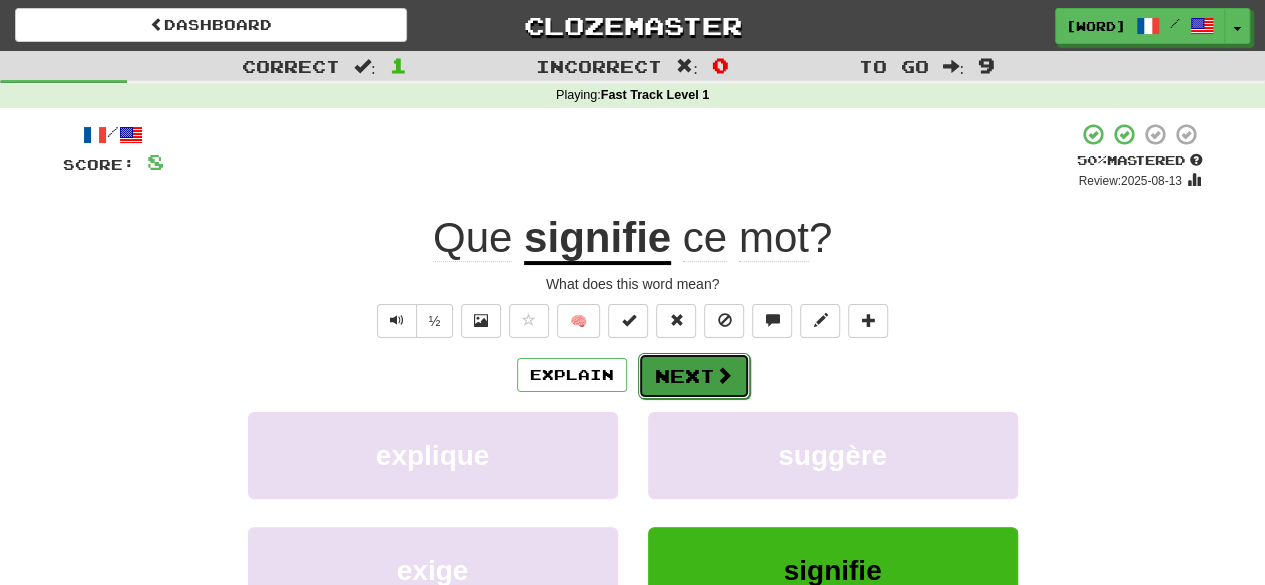 click on "Next" at bounding box center [694, 376] 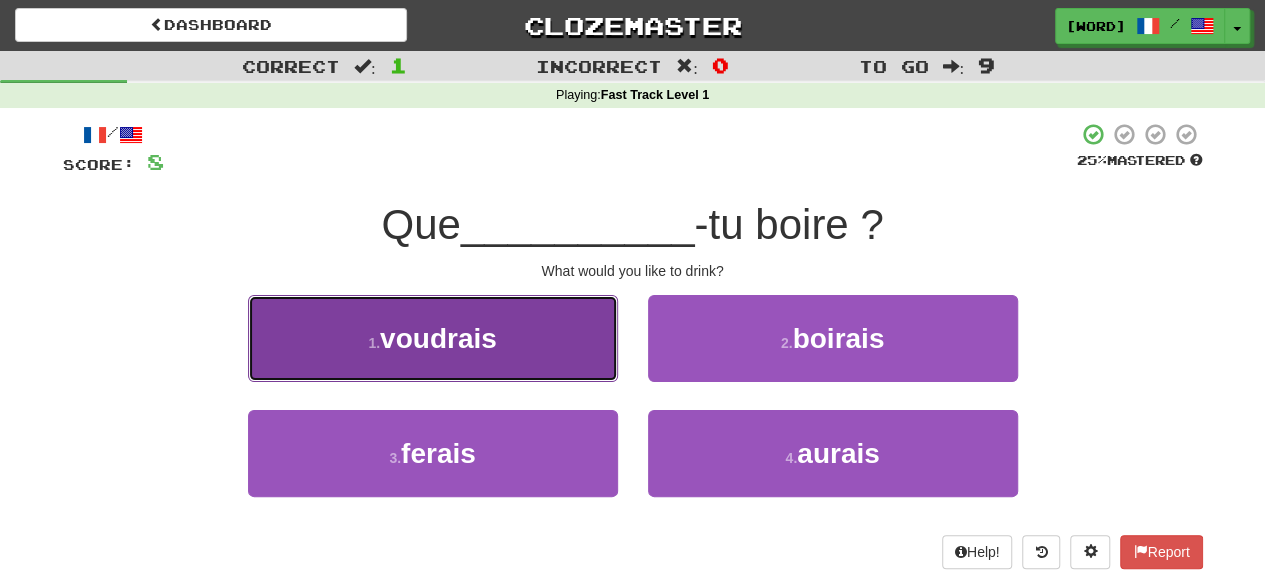 click on "1 .  voudrais" at bounding box center [433, 338] 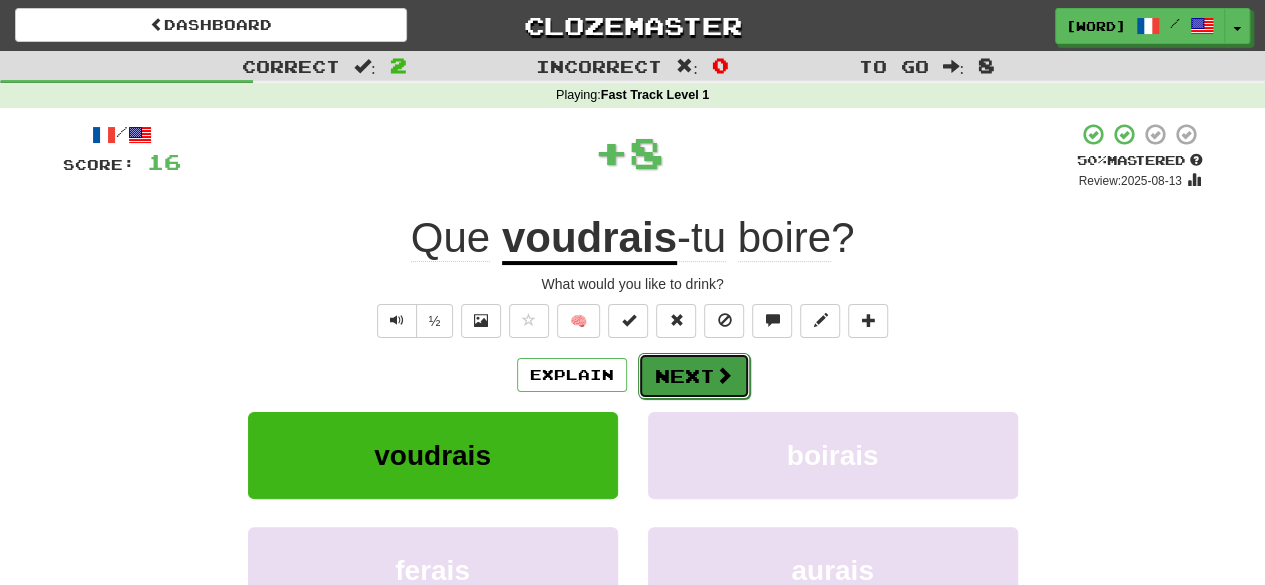 click on "Next" at bounding box center (694, 376) 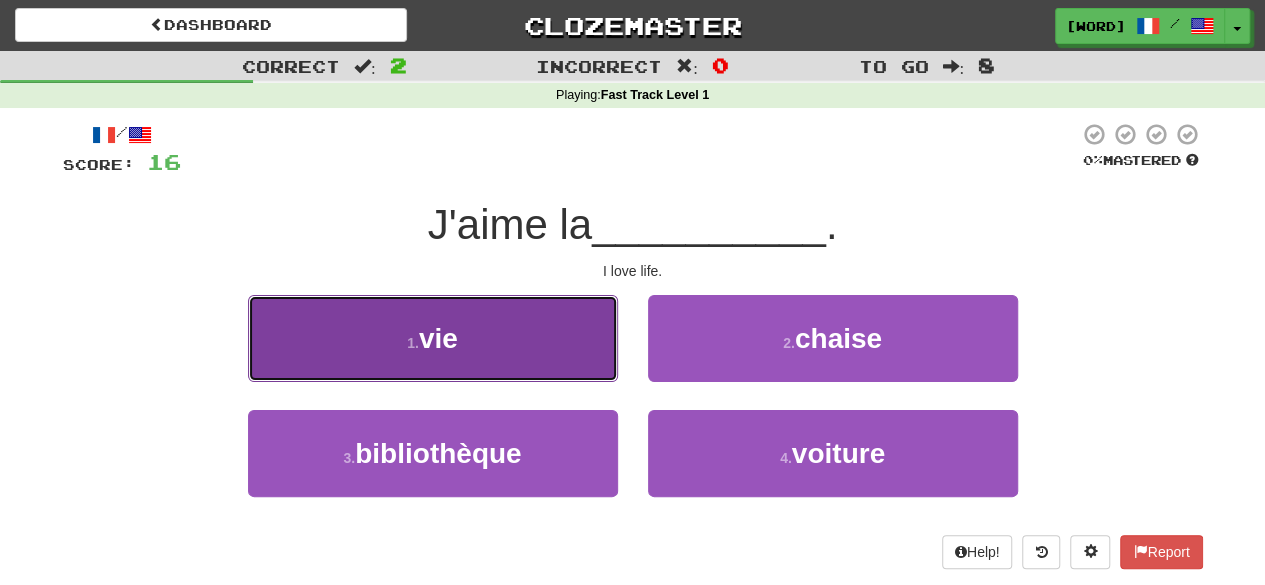 click on "1 .  vie" at bounding box center [433, 338] 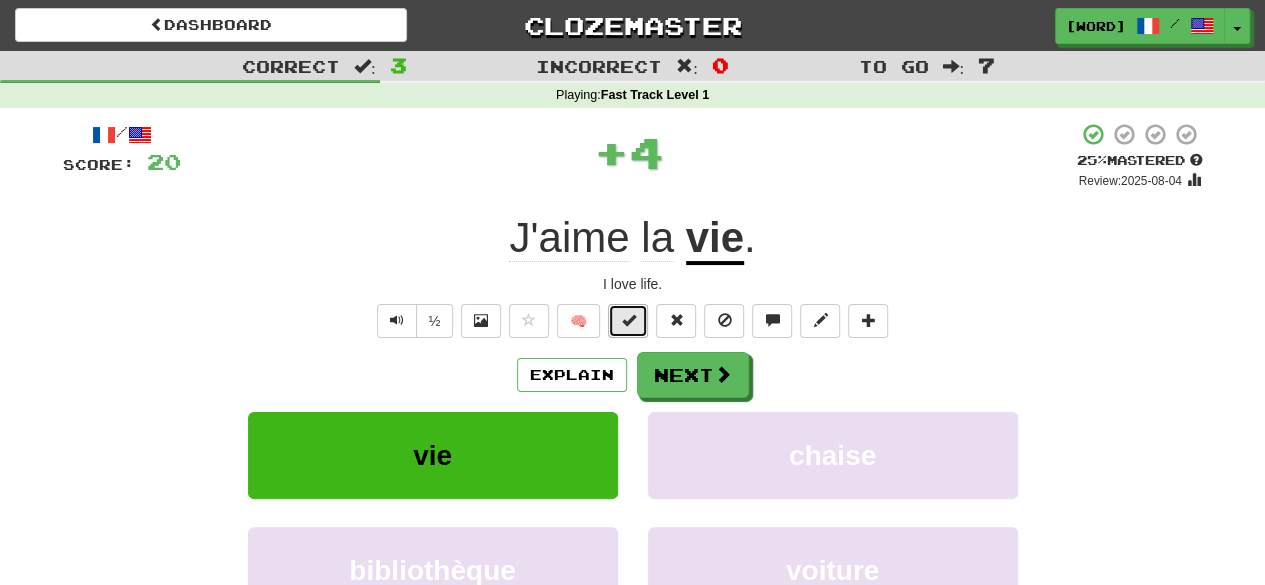 click at bounding box center (628, 321) 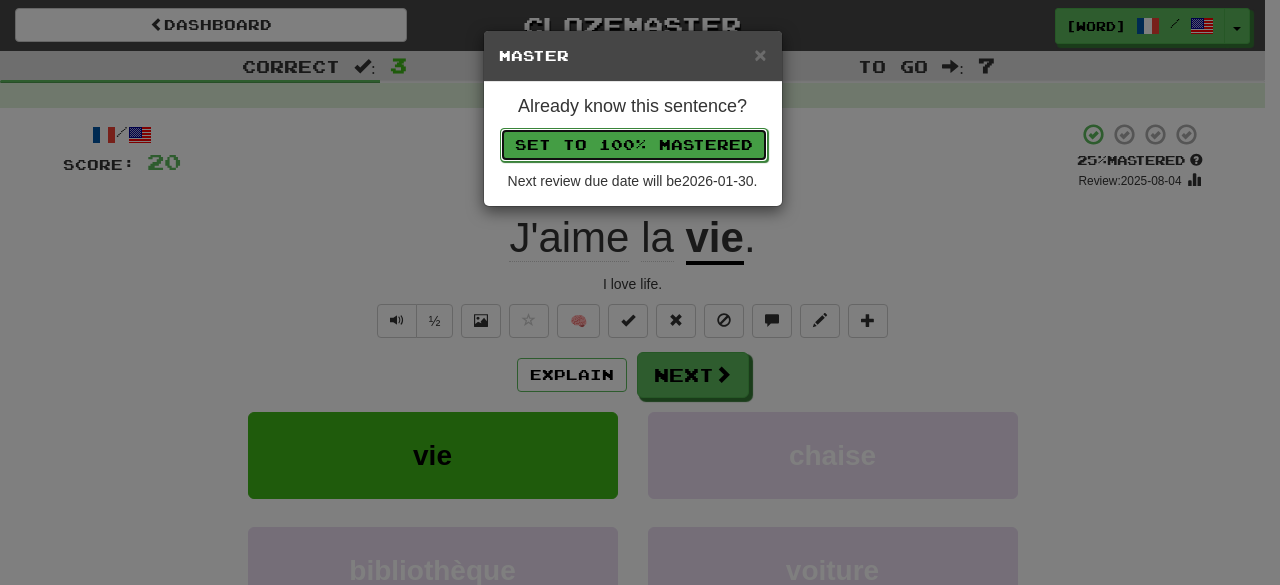 click on "Set to 100% Mastered" at bounding box center [634, 145] 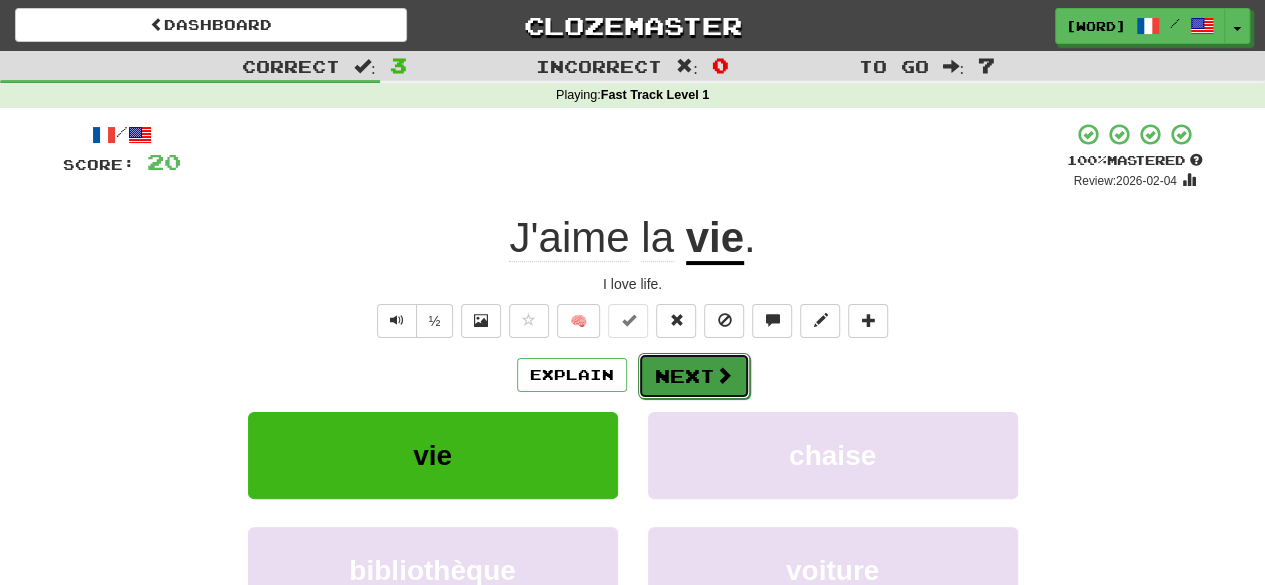 click on "Next" at bounding box center [694, 376] 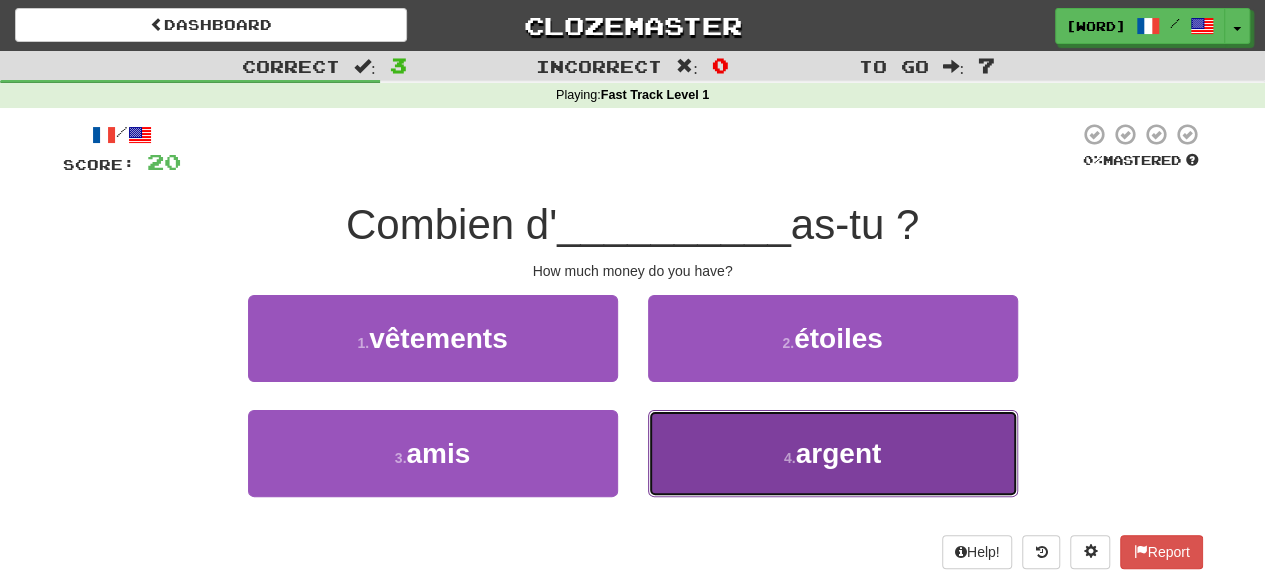 click on "4 .  argent" at bounding box center (833, 453) 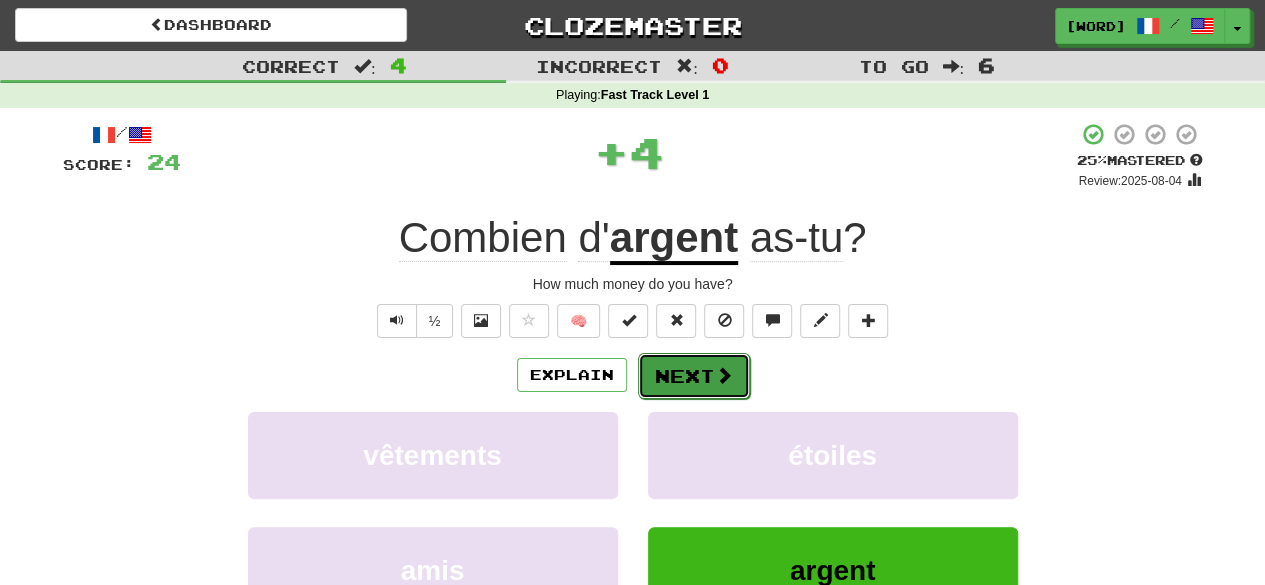 click on "Next" at bounding box center [694, 376] 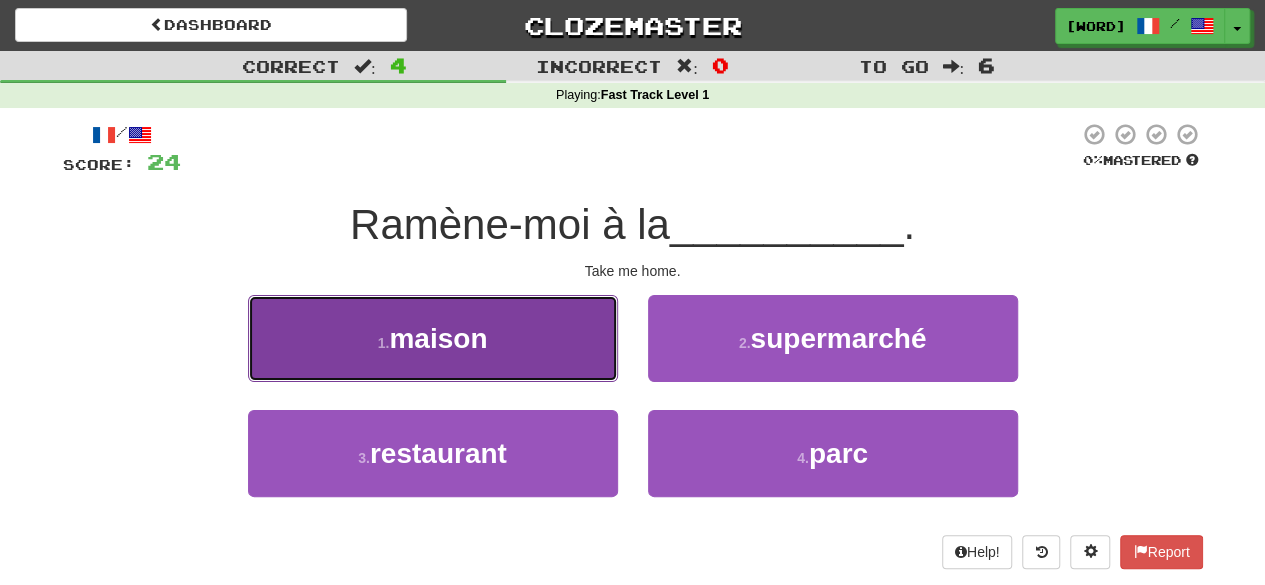 click on "1 .  maison" at bounding box center (433, 338) 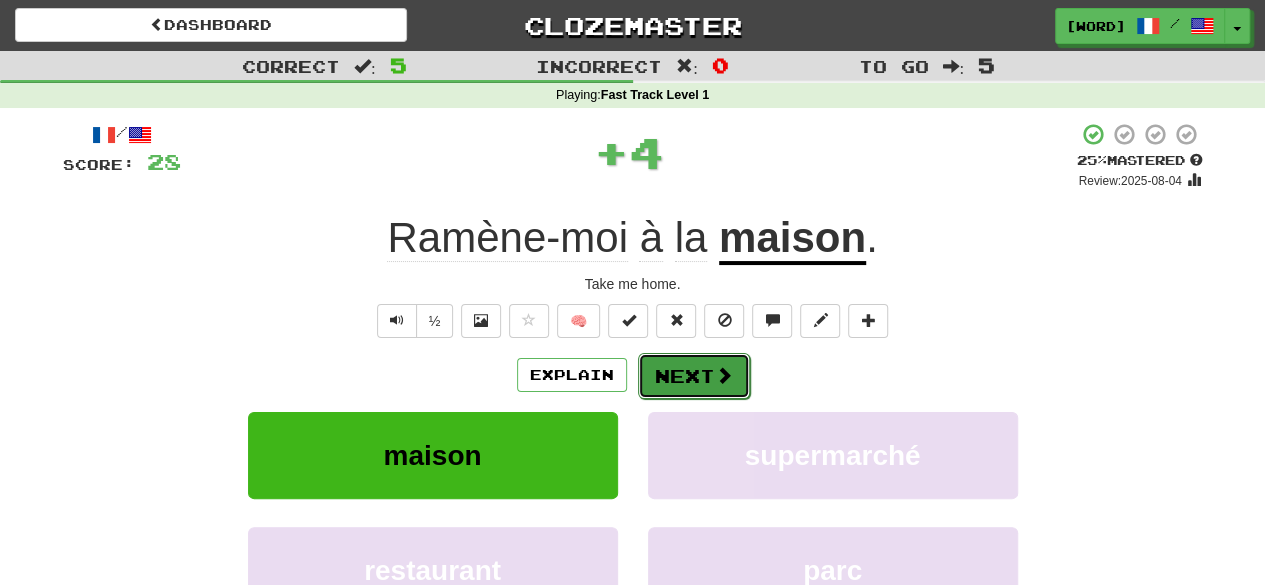 click on "Next" at bounding box center [694, 376] 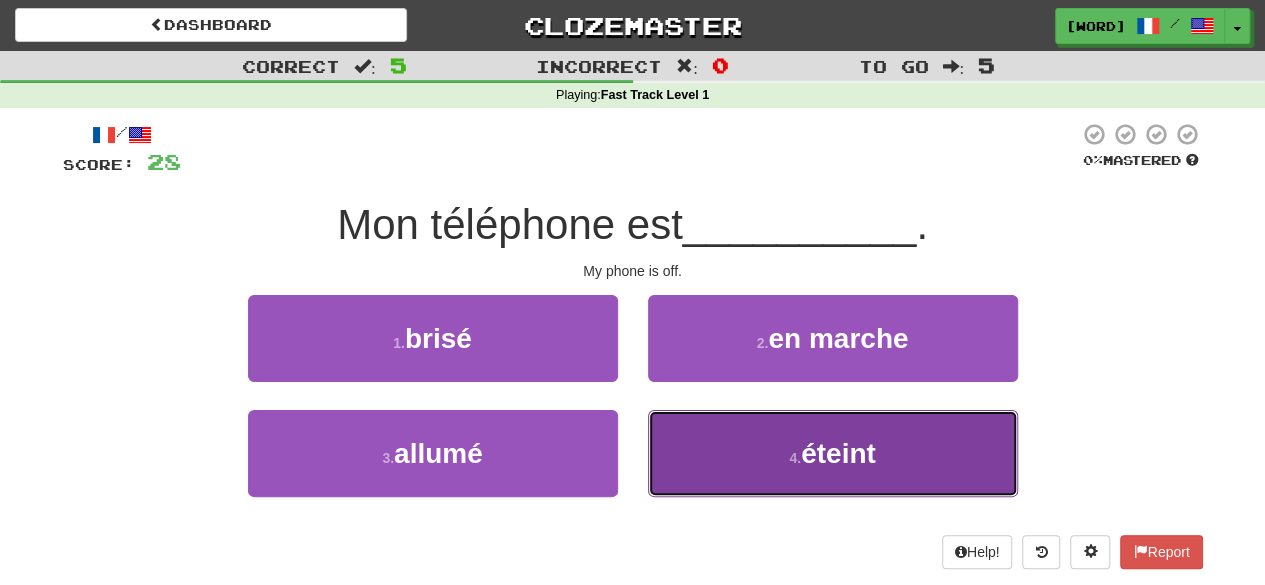 click on "4 .  éteint" at bounding box center (833, 453) 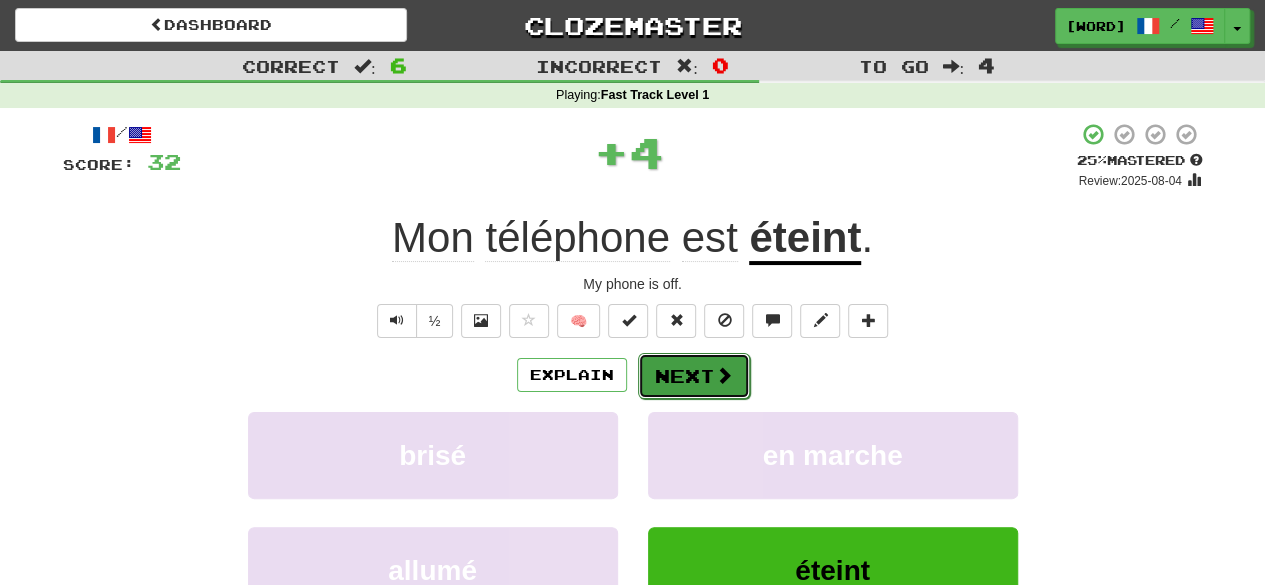 click on "Next" at bounding box center [694, 376] 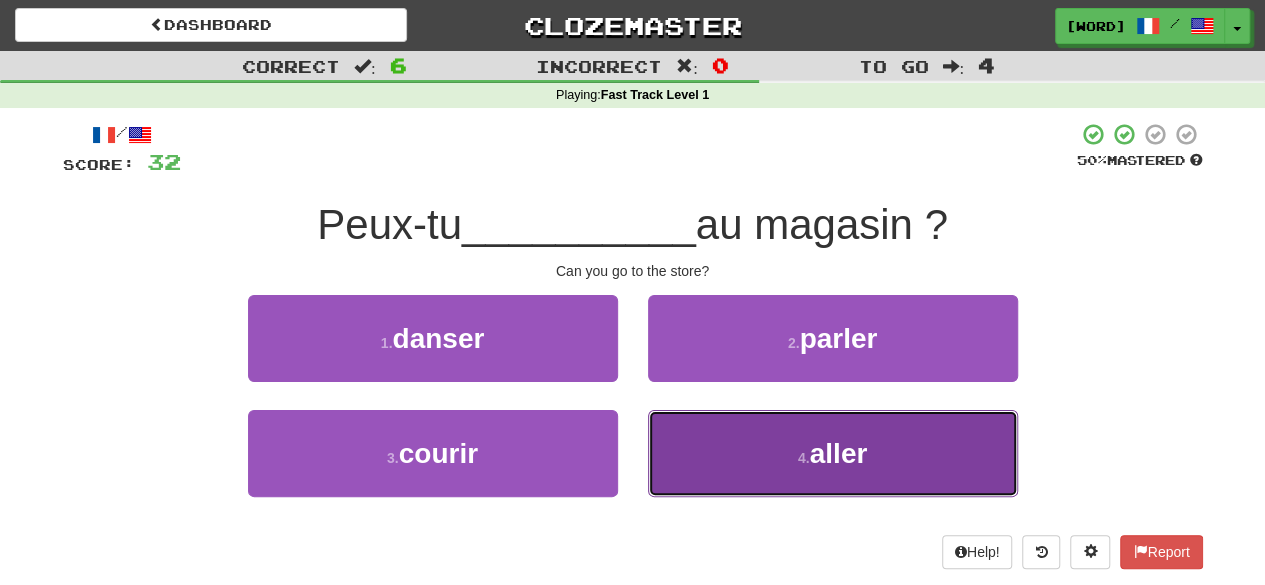 click on "4 .  aller" at bounding box center (833, 453) 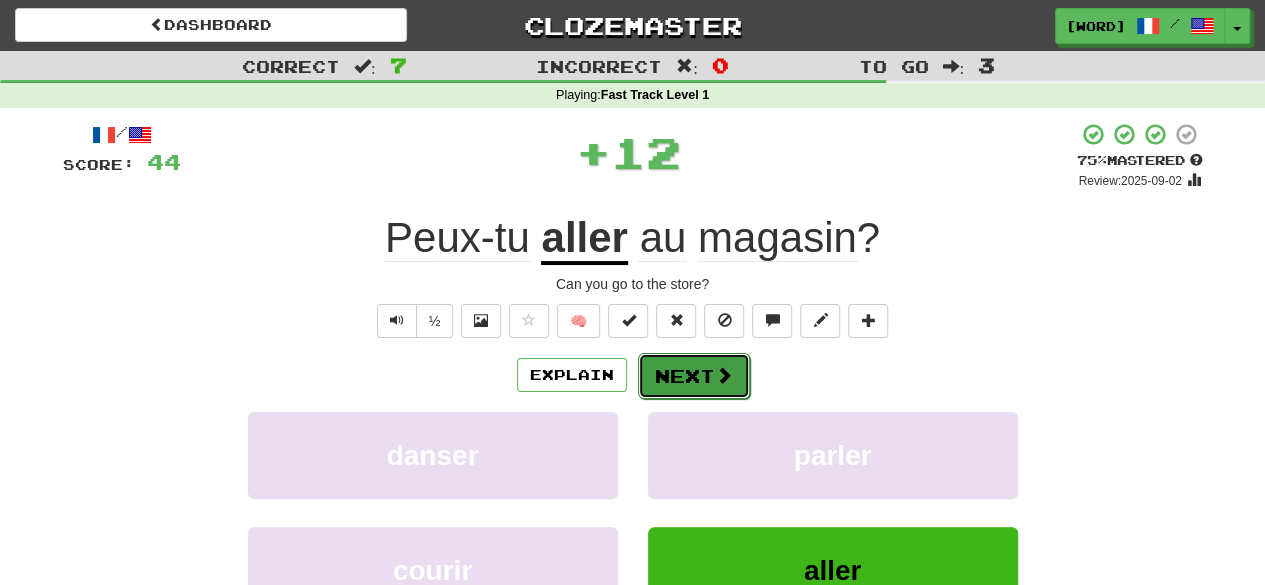 click on "Next" at bounding box center [694, 376] 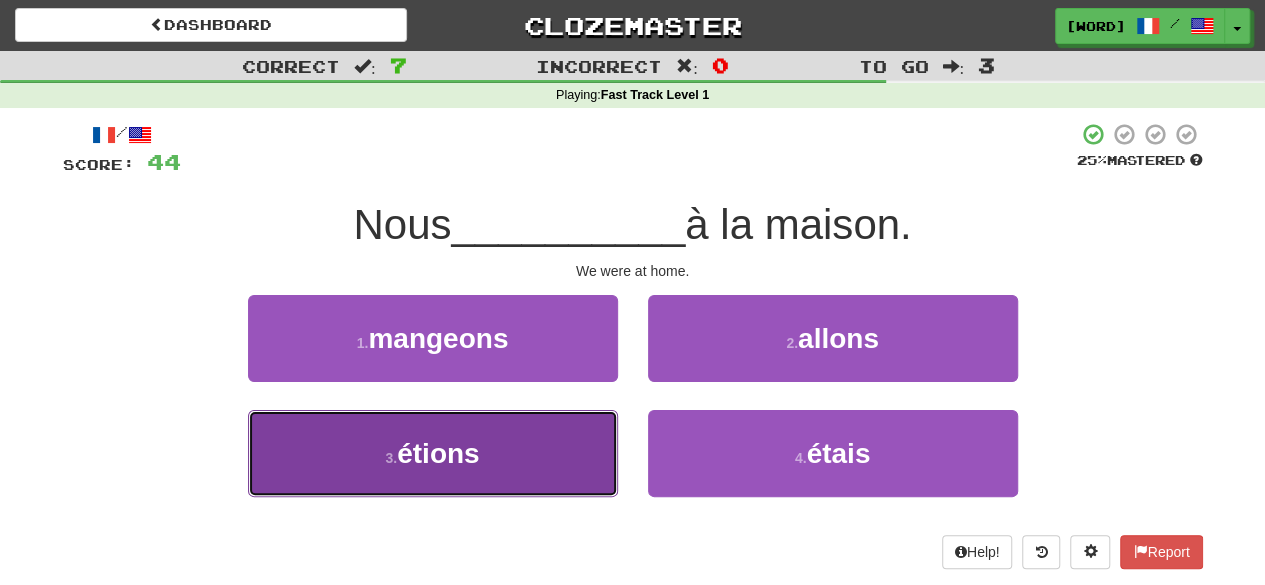 click on "3 .  étions" at bounding box center [433, 453] 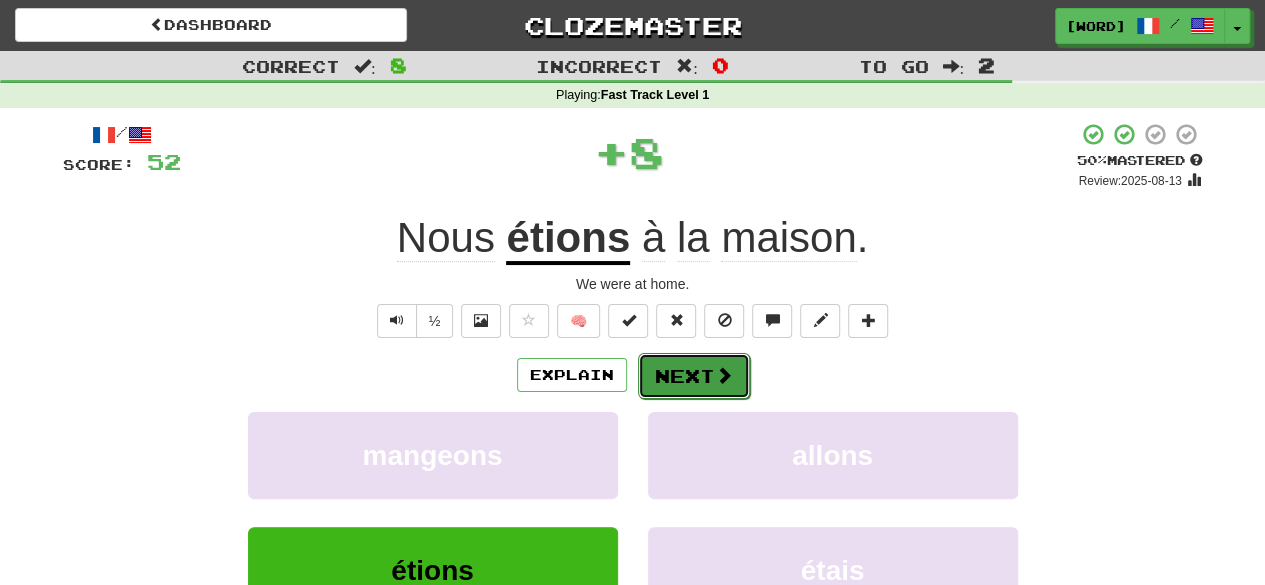 click on "Next" at bounding box center [694, 376] 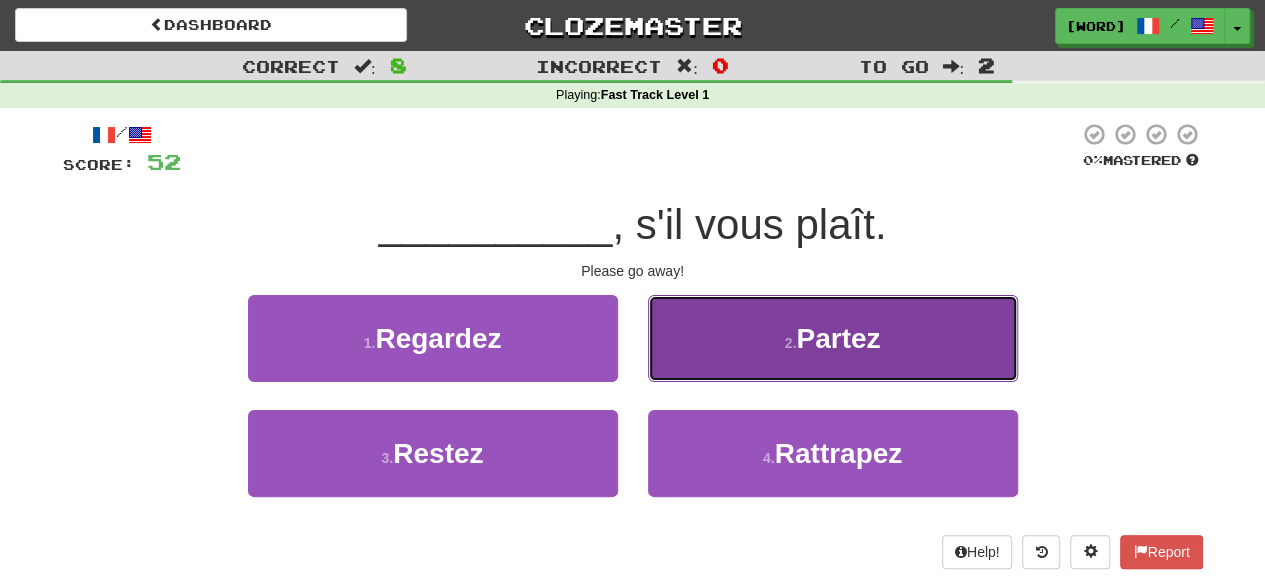 click on "2 .  Partez" at bounding box center [833, 338] 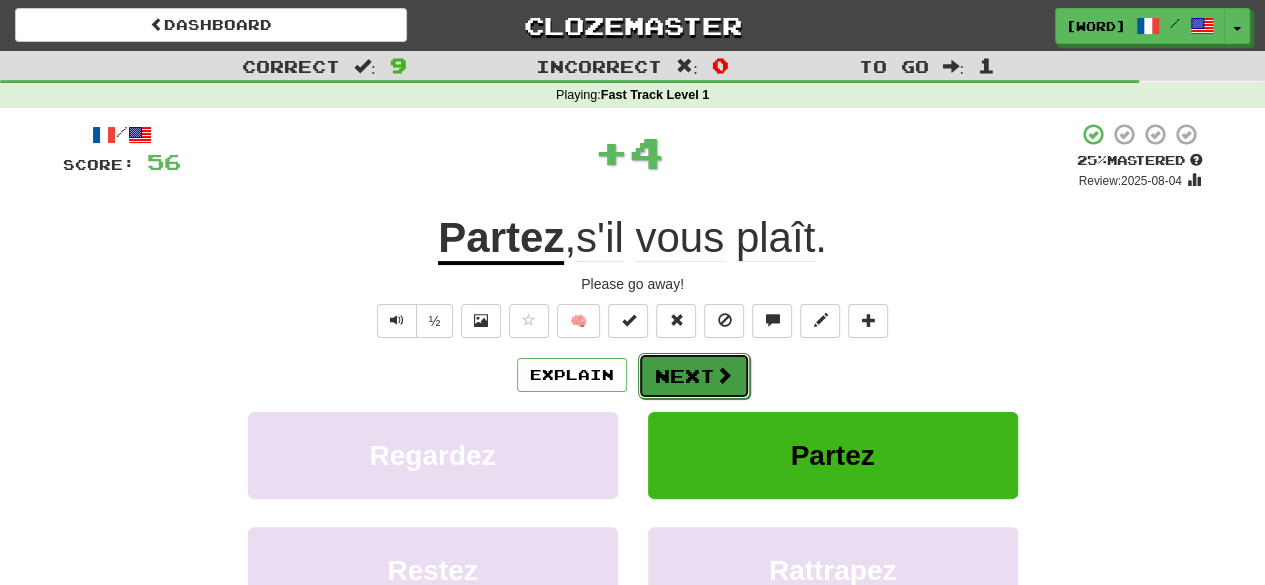 click on "Next" at bounding box center [694, 376] 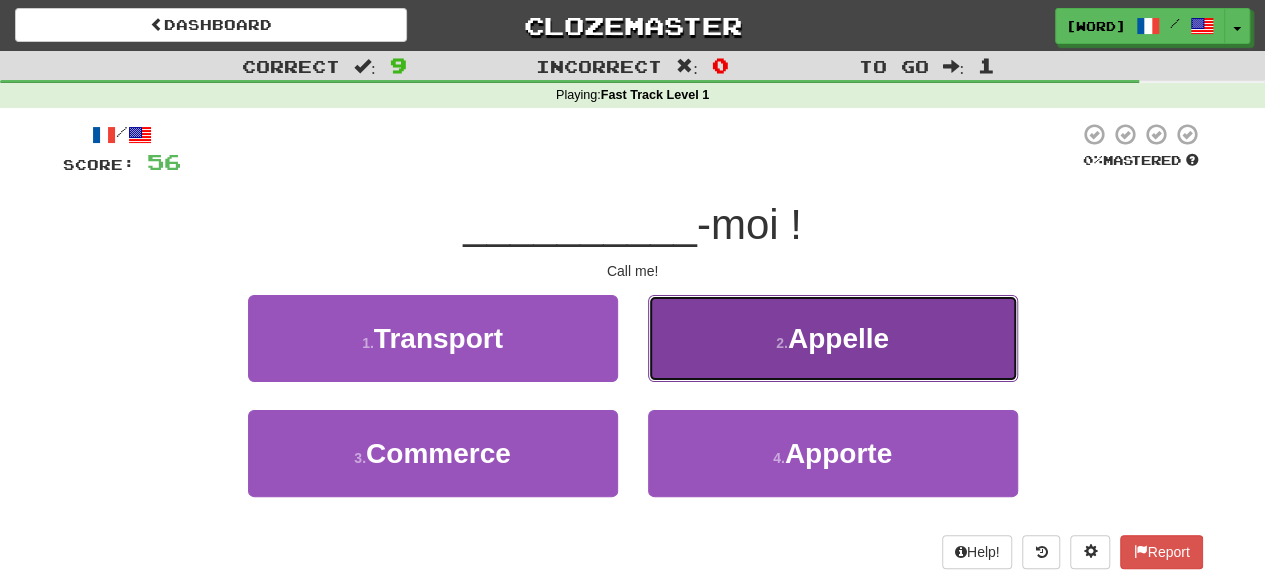 click on "2 .  Appelle" at bounding box center [833, 338] 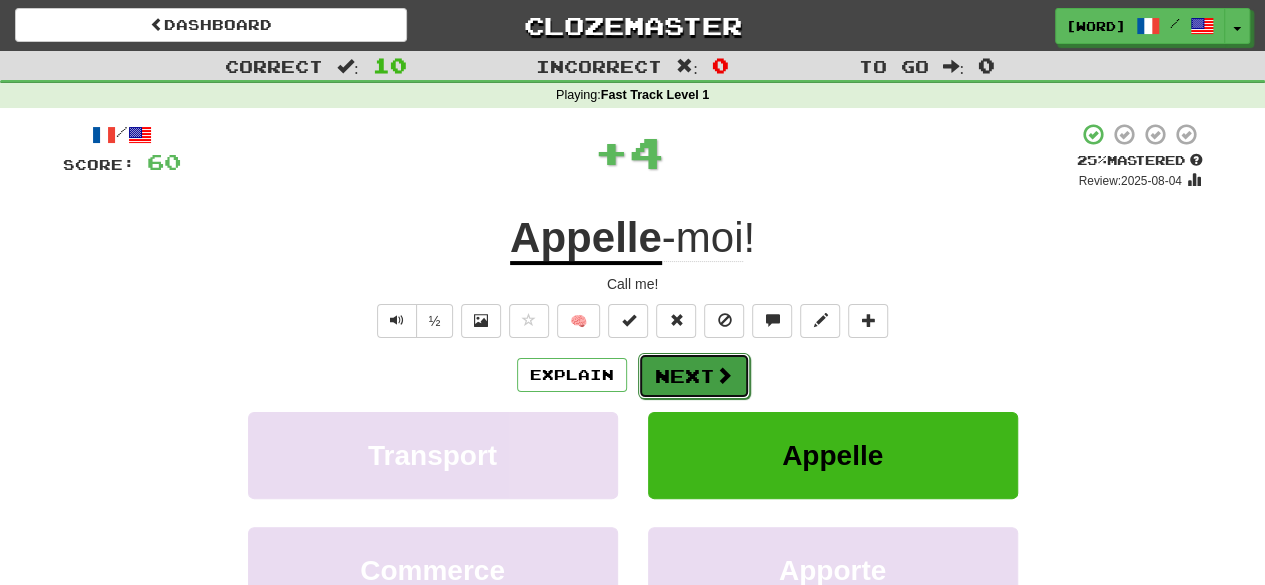click on "Next" at bounding box center (694, 376) 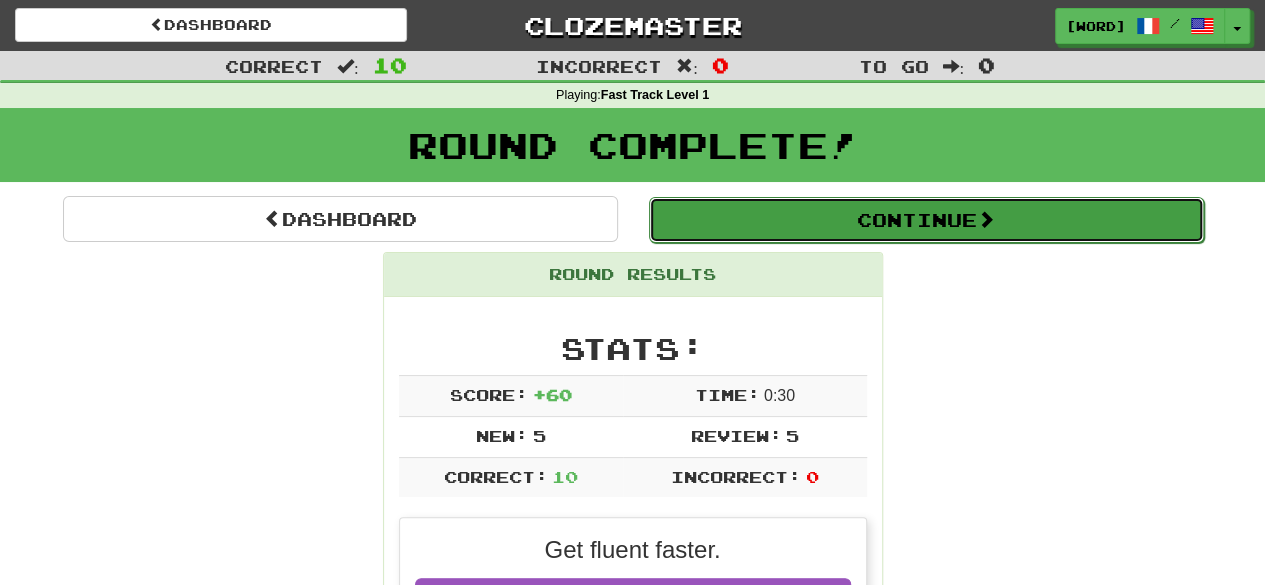 click on "Continue" at bounding box center [926, 220] 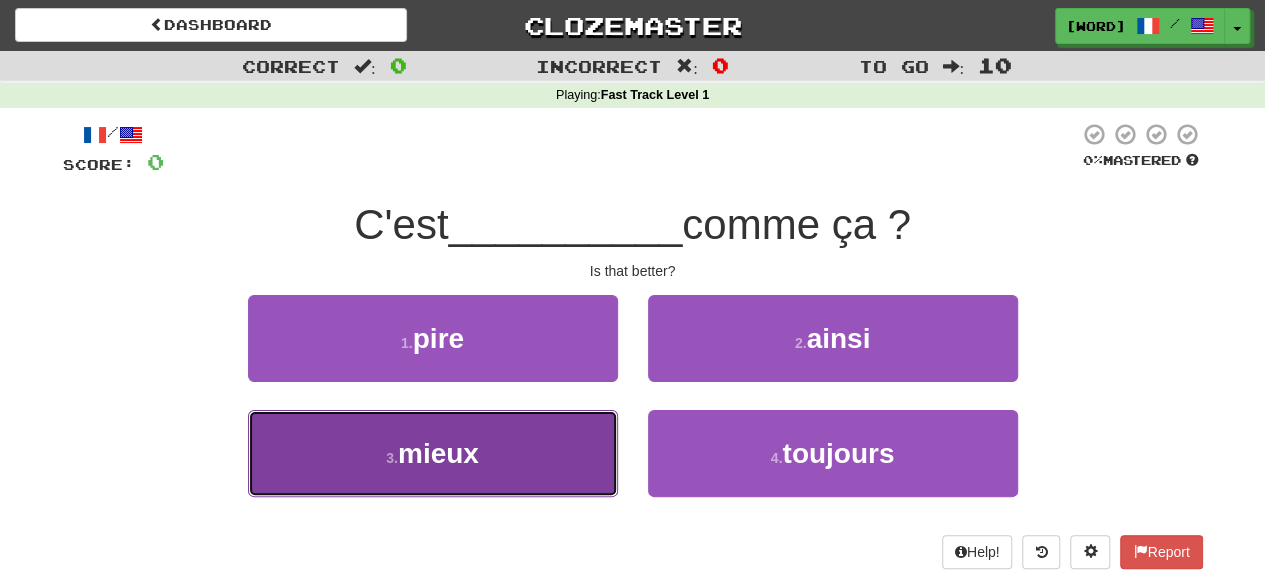 click on "3 .  mieux" at bounding box center [433, 453] 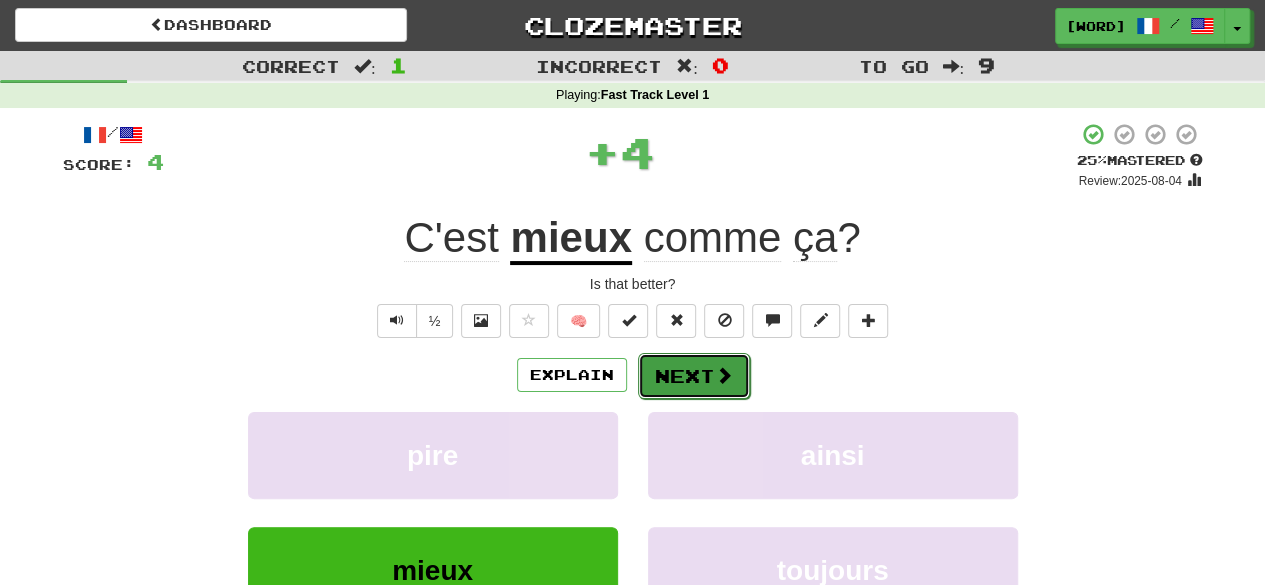 click on "Next" at bounding box center [694, 376] 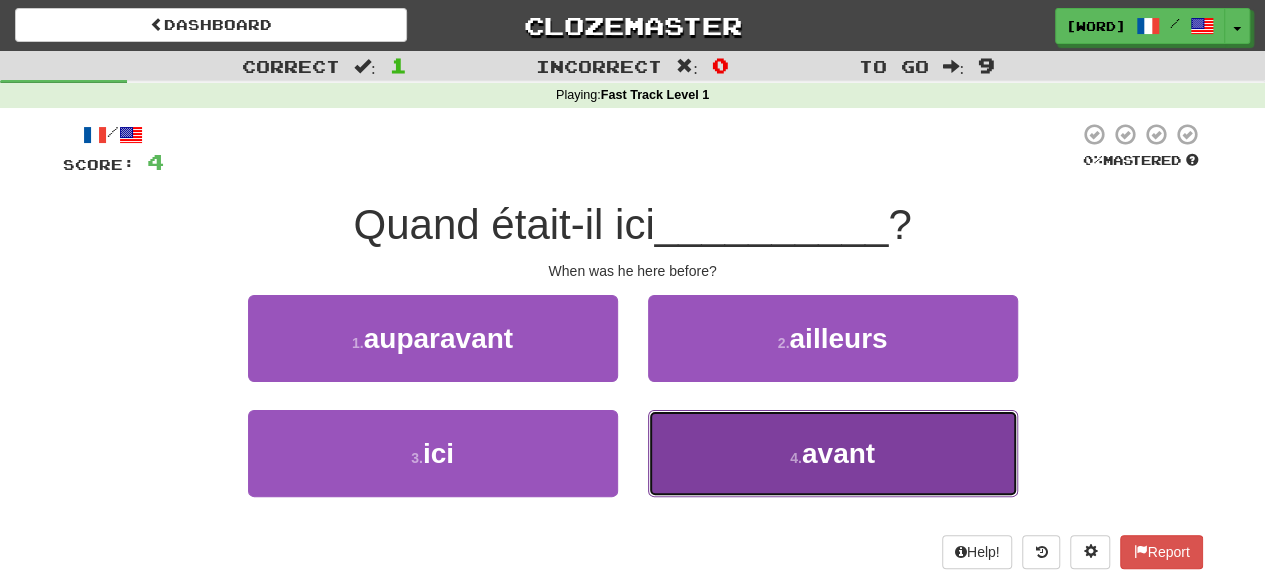 click on "4 .  avant" at bounding box center [833, 453] 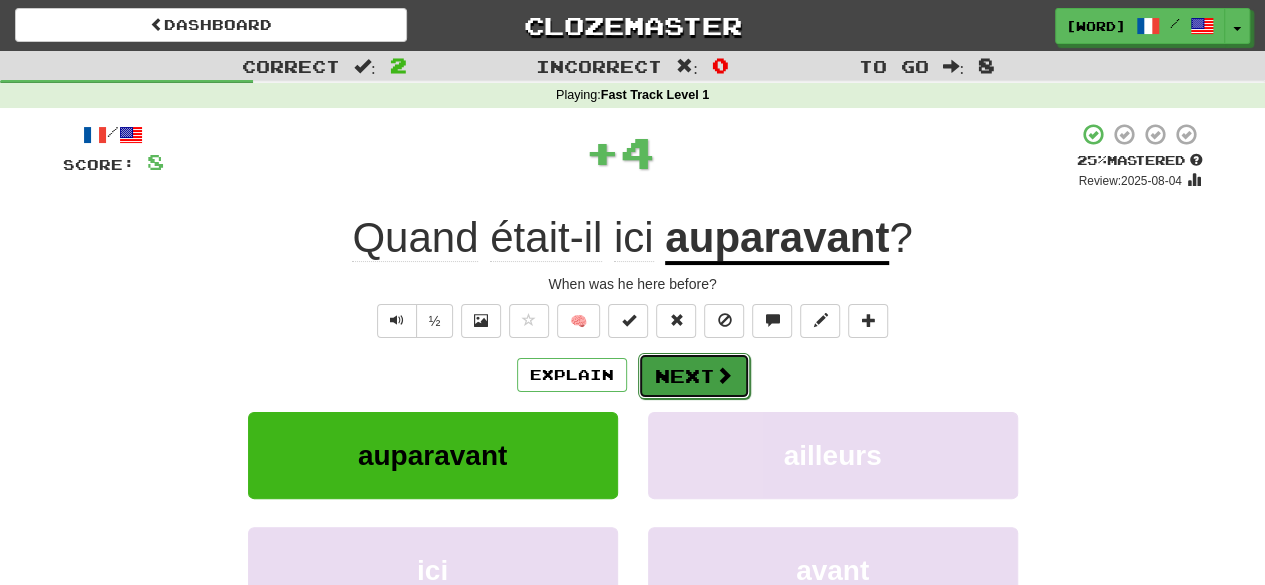 click at bounding box center (724, 375) 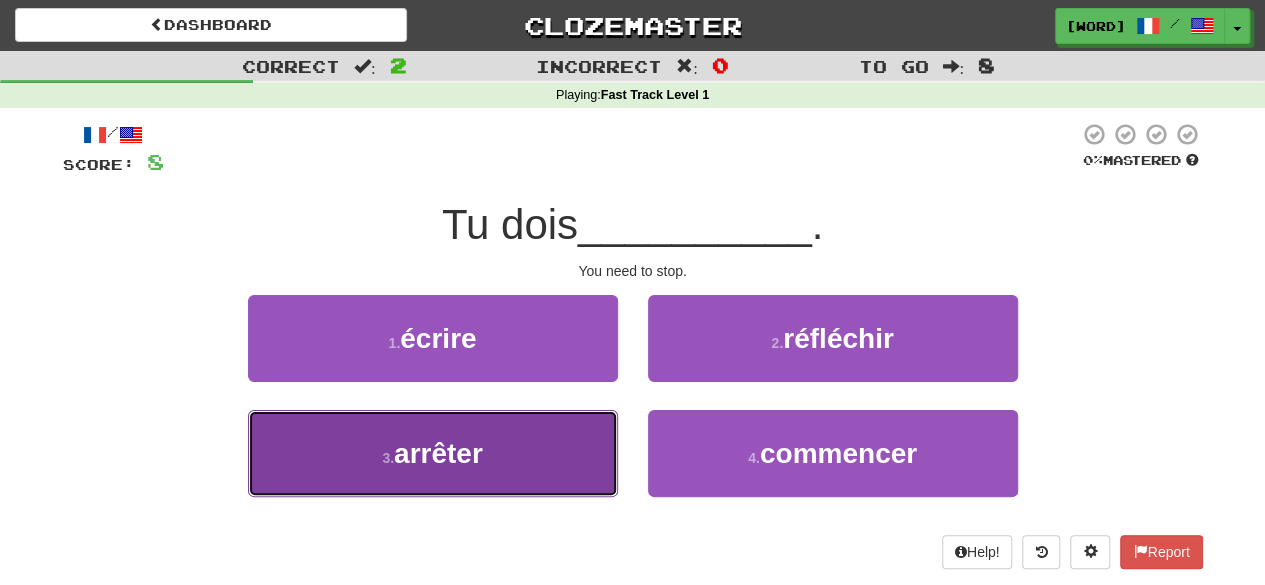 click on "3 .  arrêter" at bounding box center (433, 453) 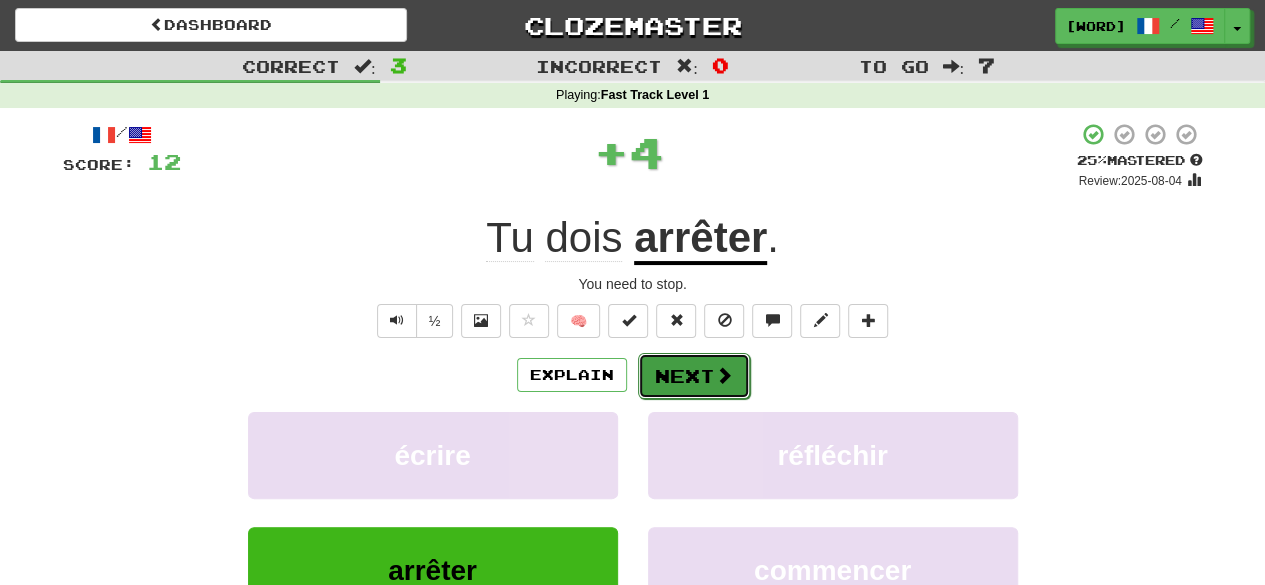click on "Next" at bounding box center [694, 376] 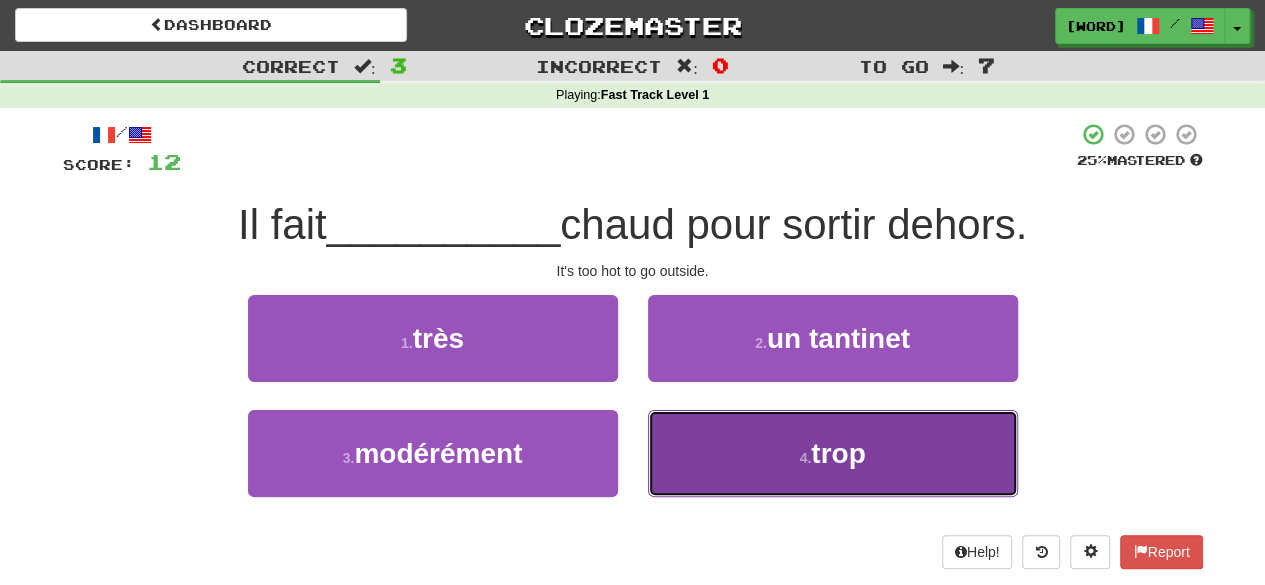 click on "4 .  trop" at bounding box center [833, 453] 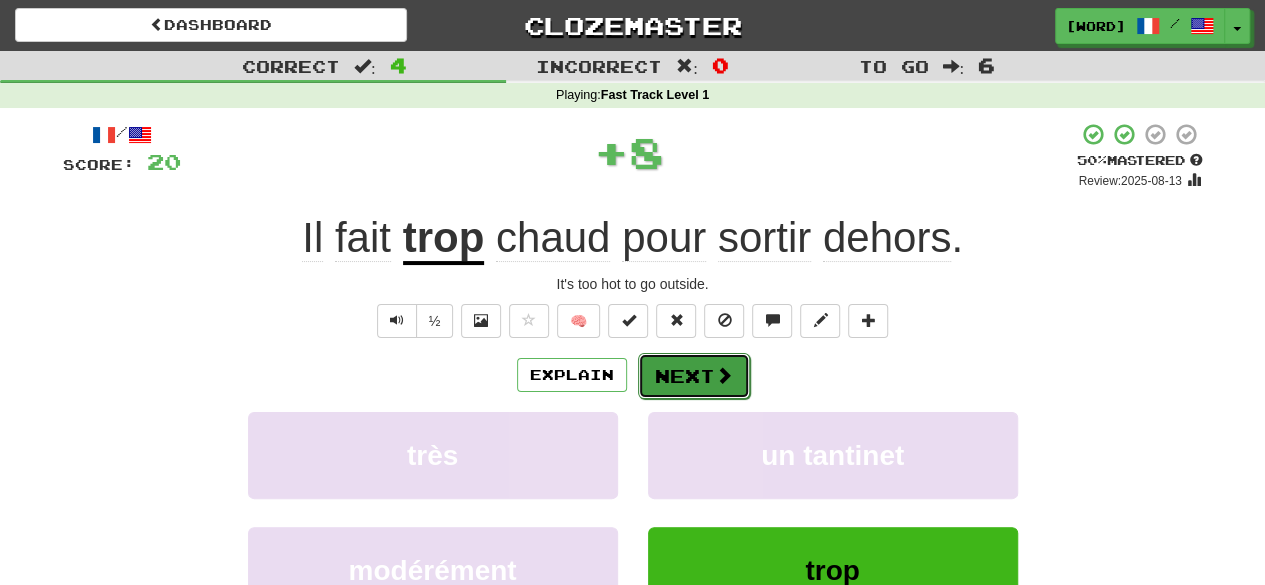 click on "Next" at bounding box center (694, 376) 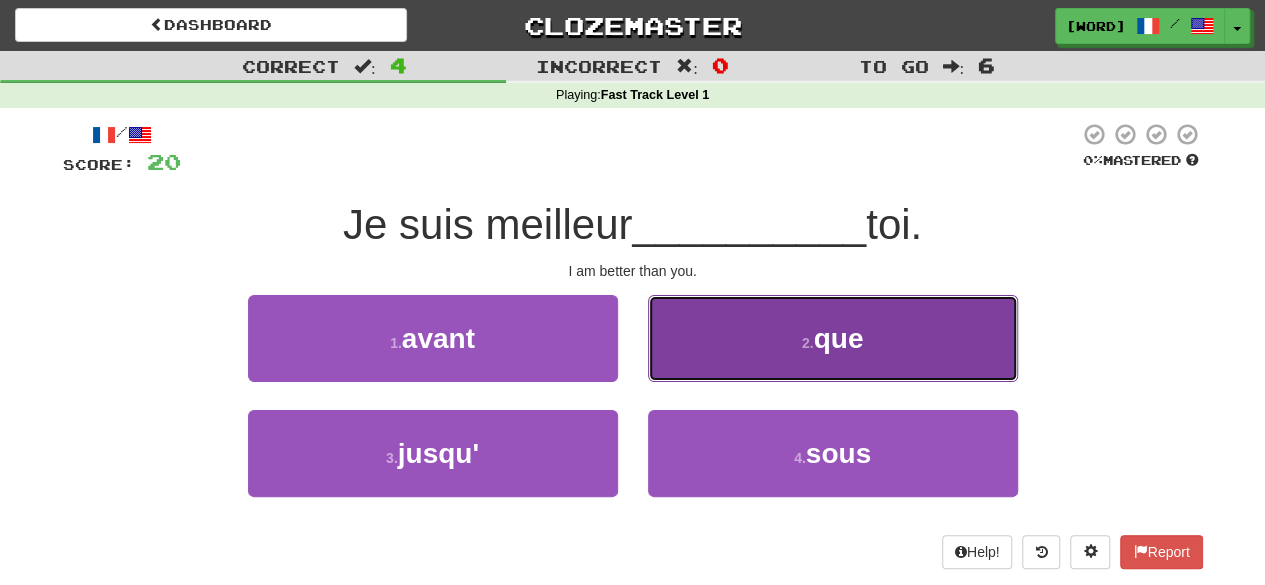 click on "2 .  que" at bounding box center [833, 338] 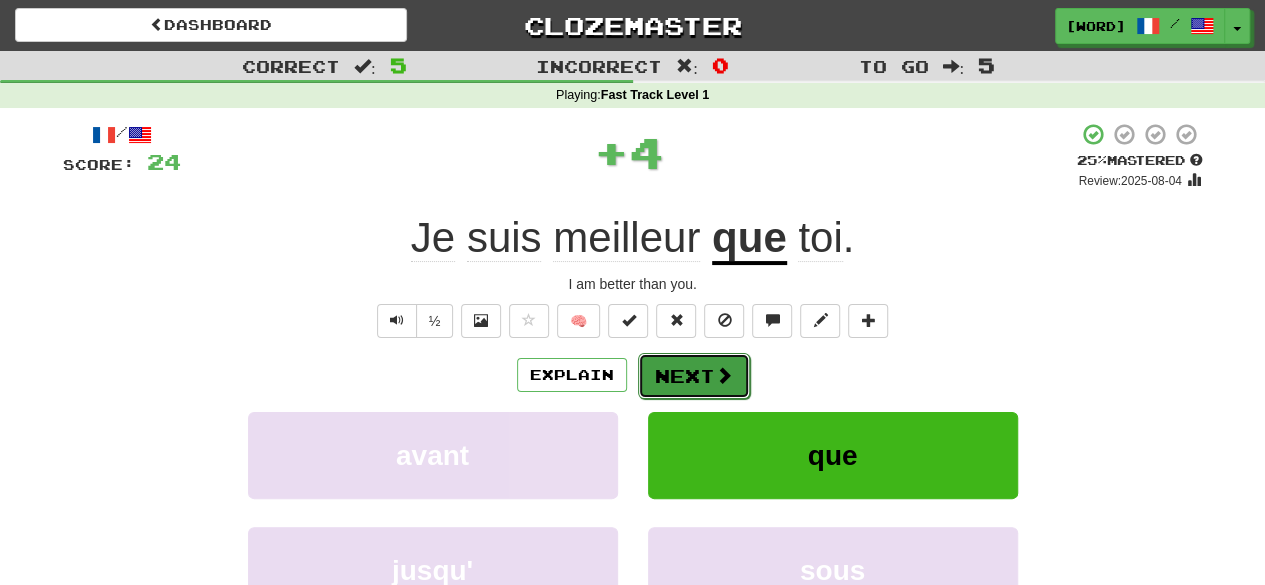 click at bounding box center (724, 375) 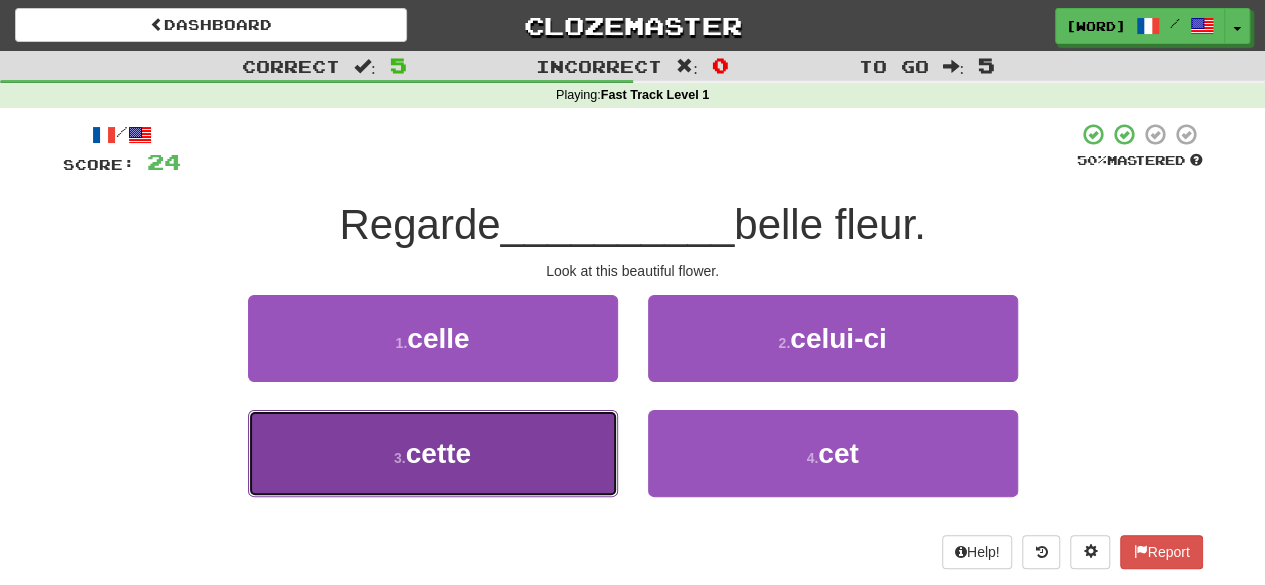 click on "3 .  cette" at bounding box center (433, 453) 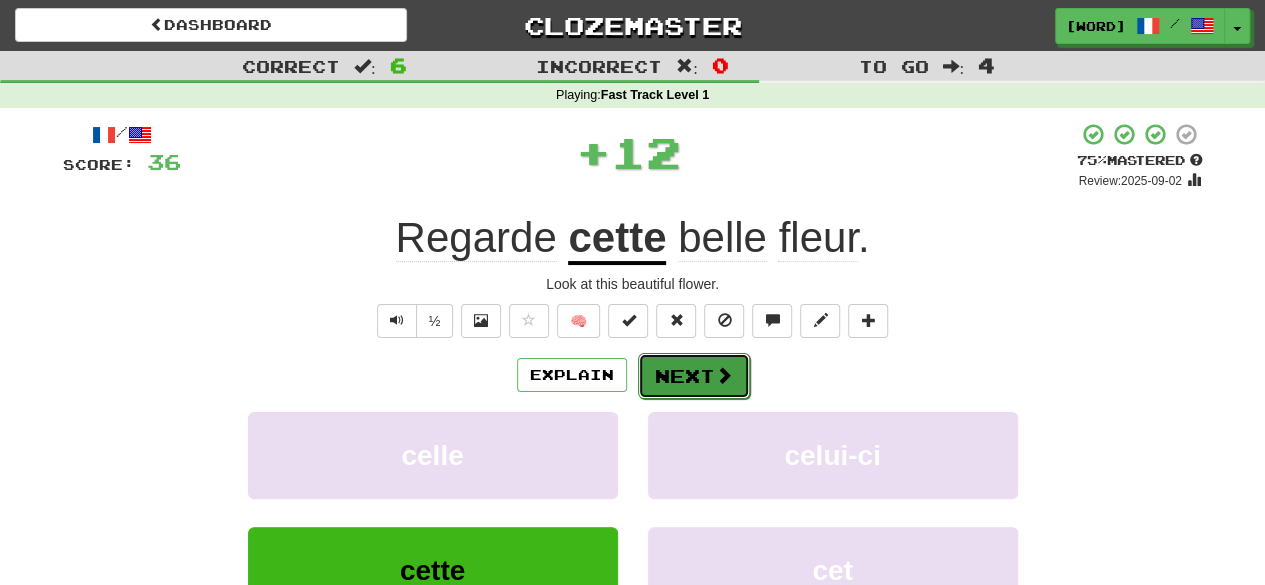 click on "Next" at bounding box center (694, 376) 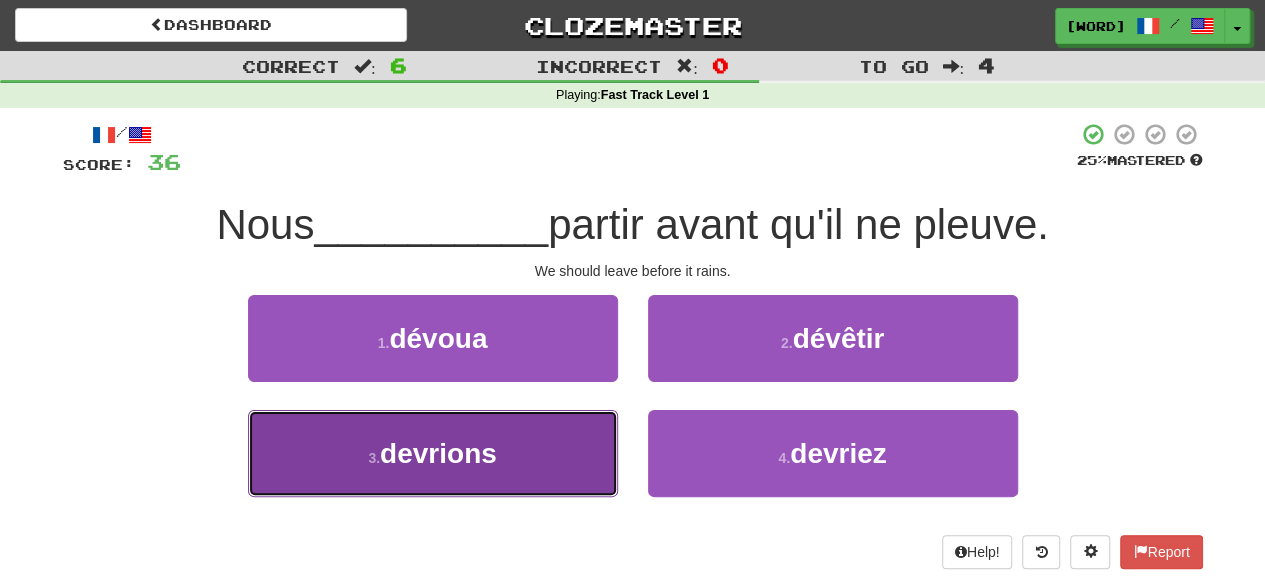 click on "3 .  devrions" at bounding box center [433, 453] 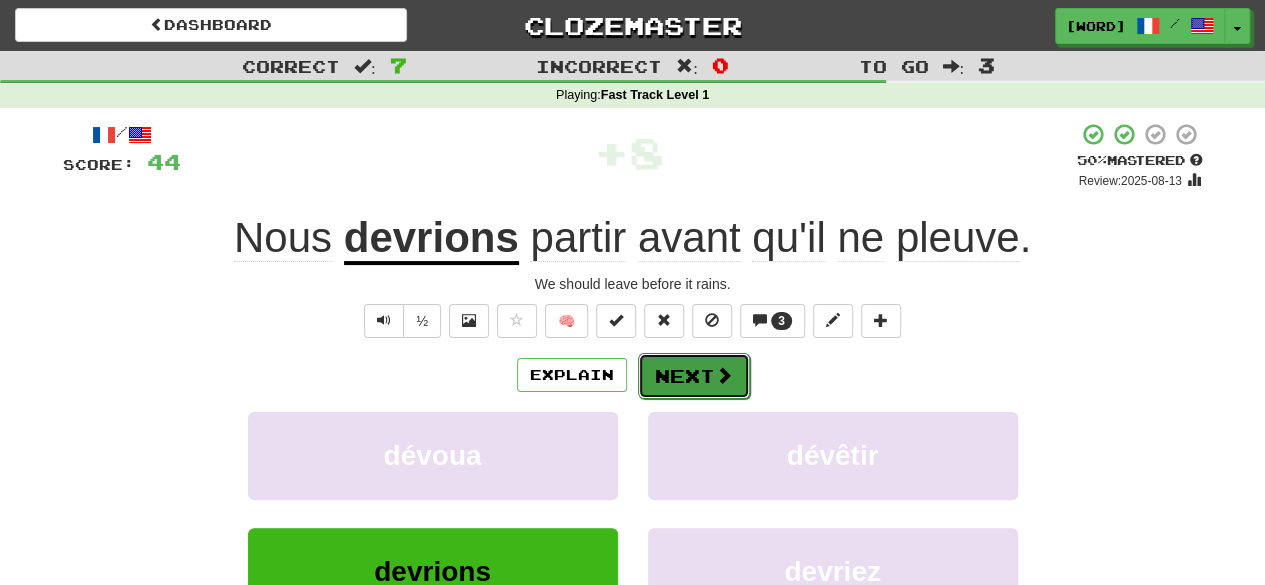 click on "Next" at bounding box center (694, 376) 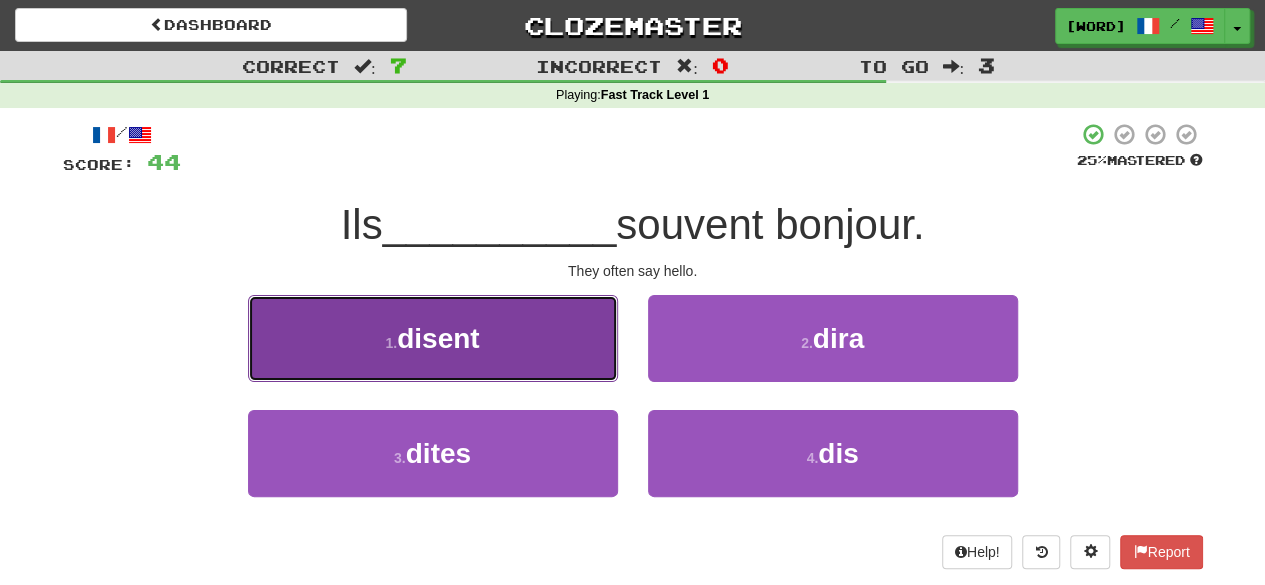 click on "1 .  disent" at bounding box center [433, 338] 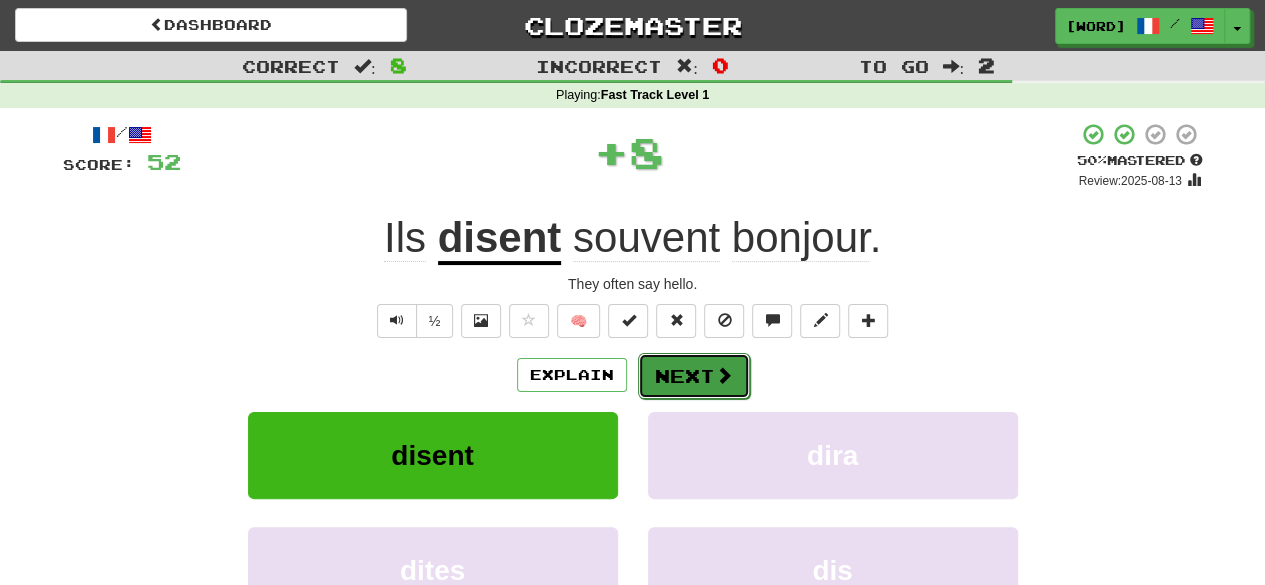 click on "Next" at bounding box center [694, 376] 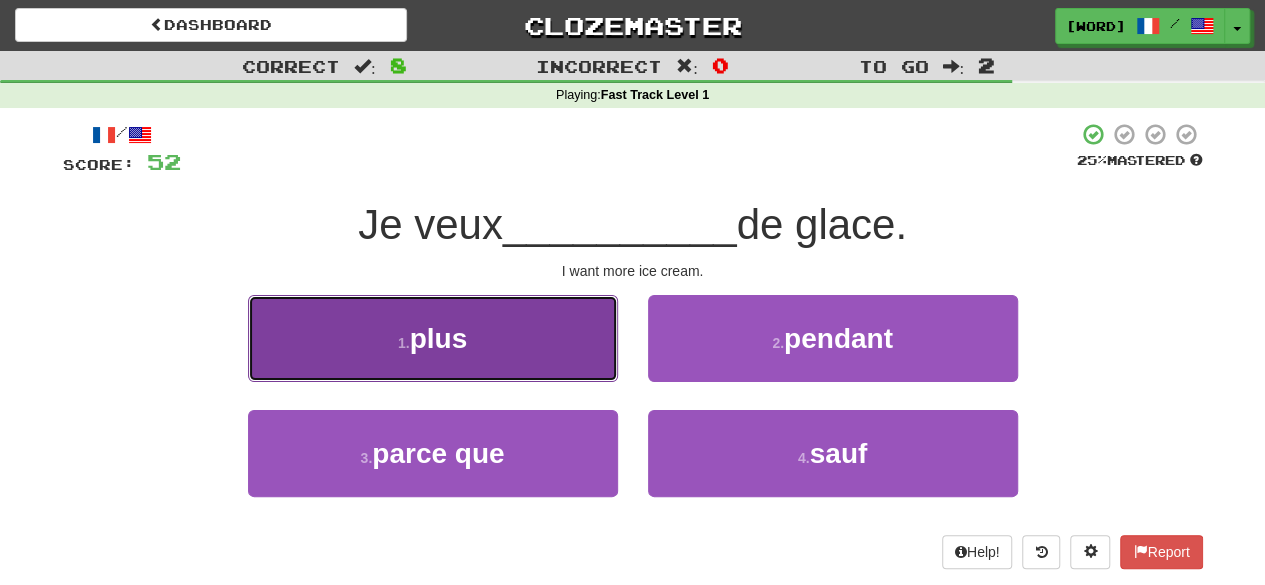 click on "1 .  plus" at bounding box center [433, 338] 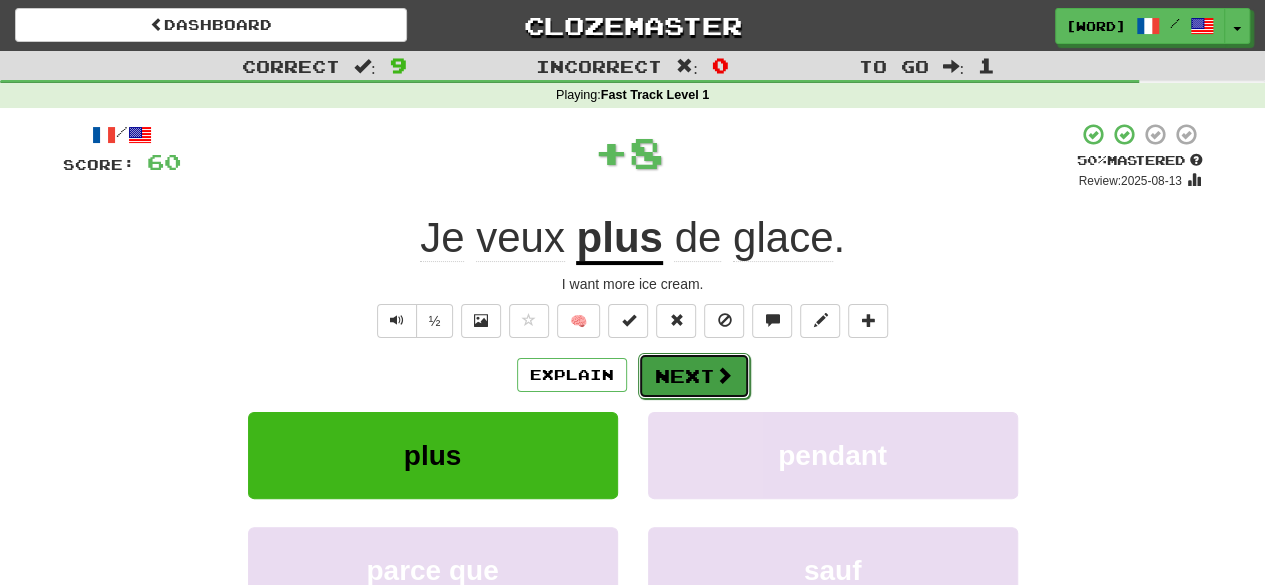 click on "Next" at bounding box center (694, 376) 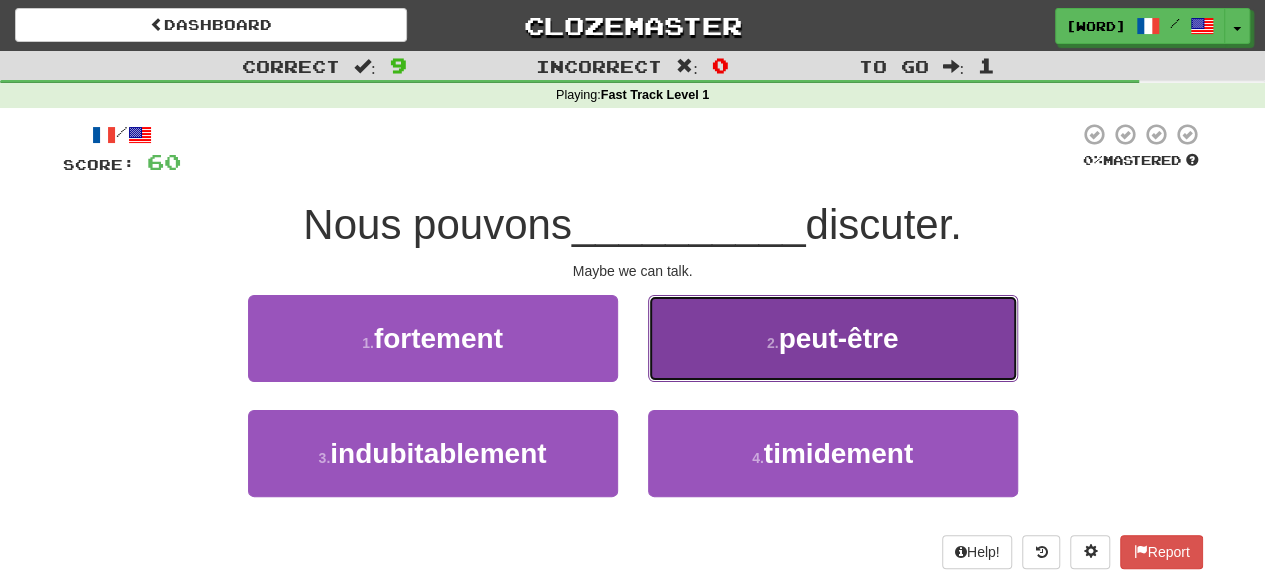 click on "2 .  peut-être" at bounding box center [833, 338] 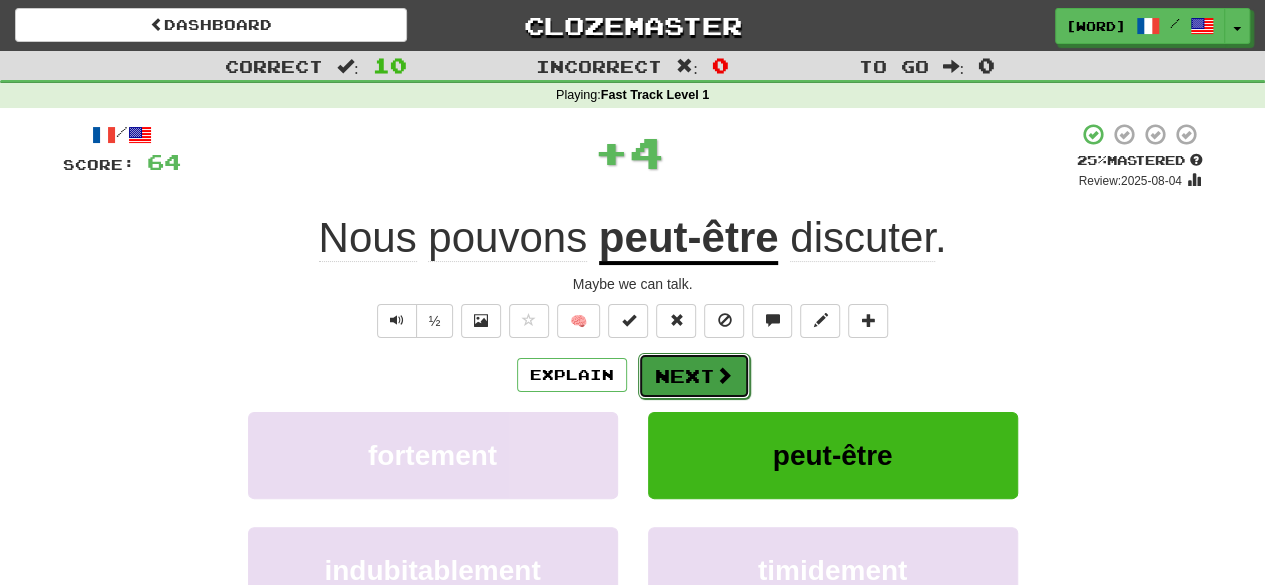 click on "Next" at bounding box center [694, 376] 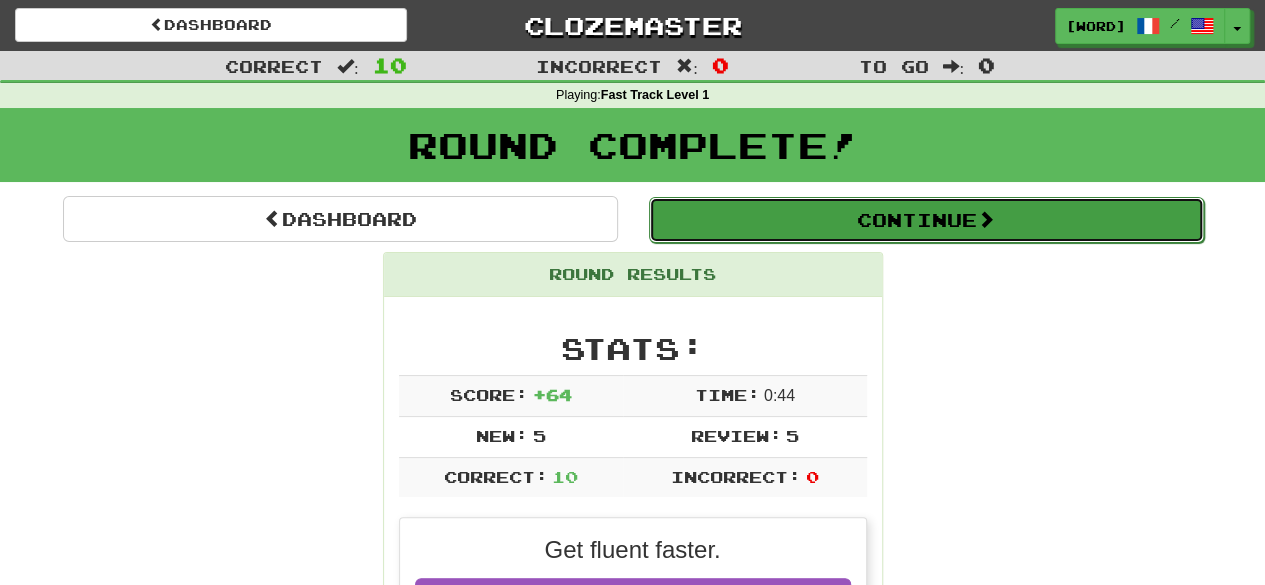 click on "Continue" at bounding box center (926, 220) 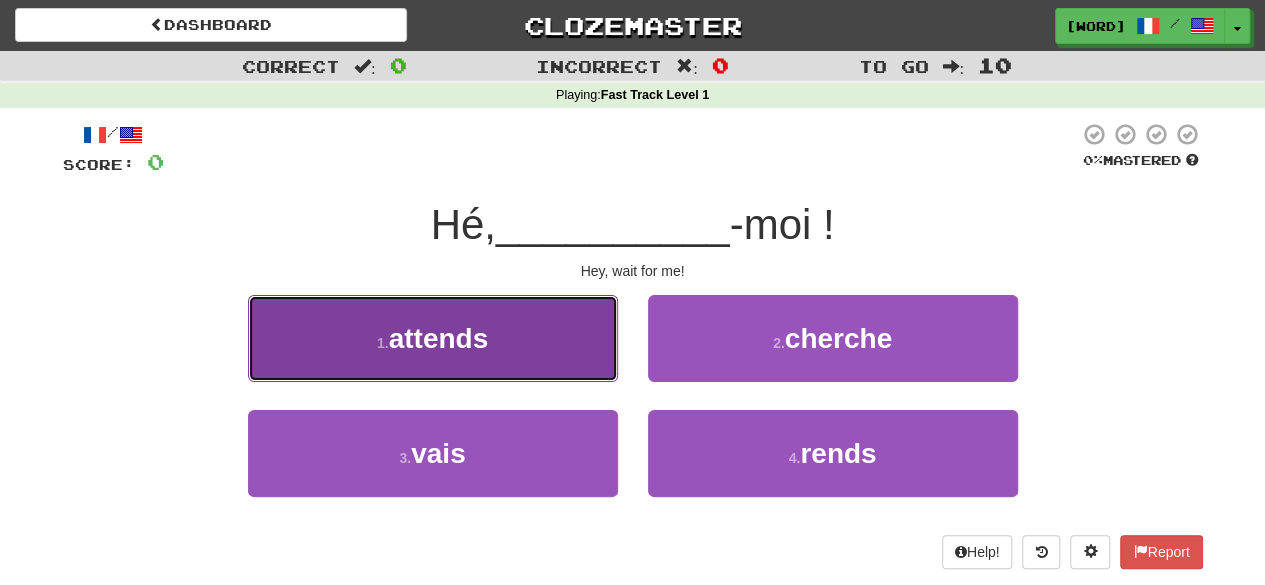 click on "1 .  attends" at bounding box center (433, 338) 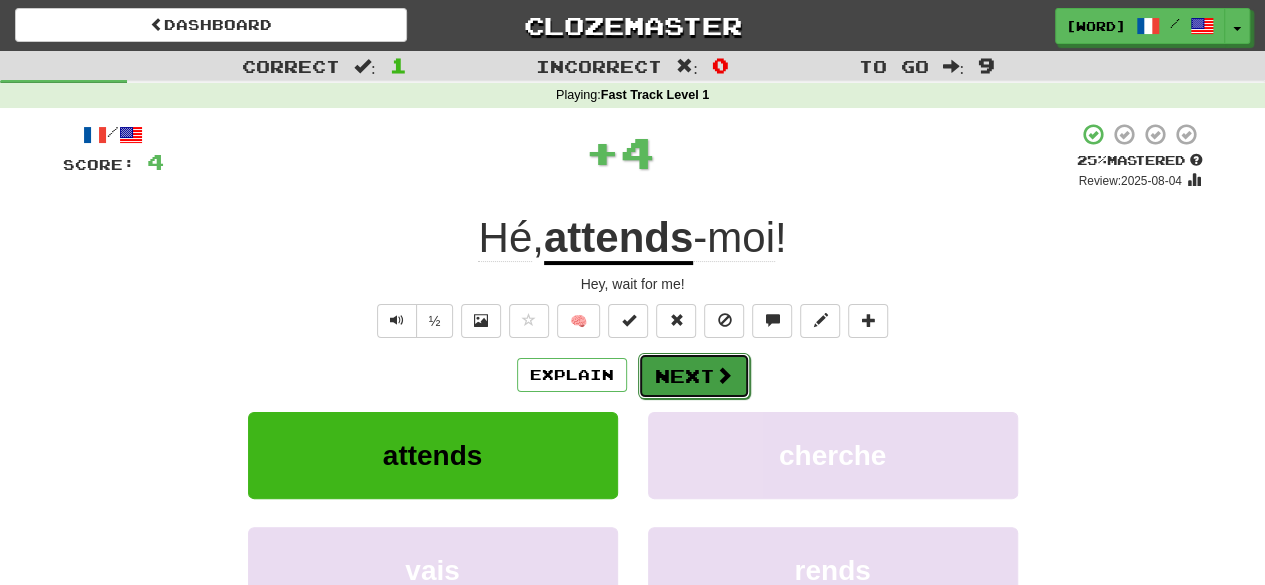 click on "Next" at bounding box center (694, 376) 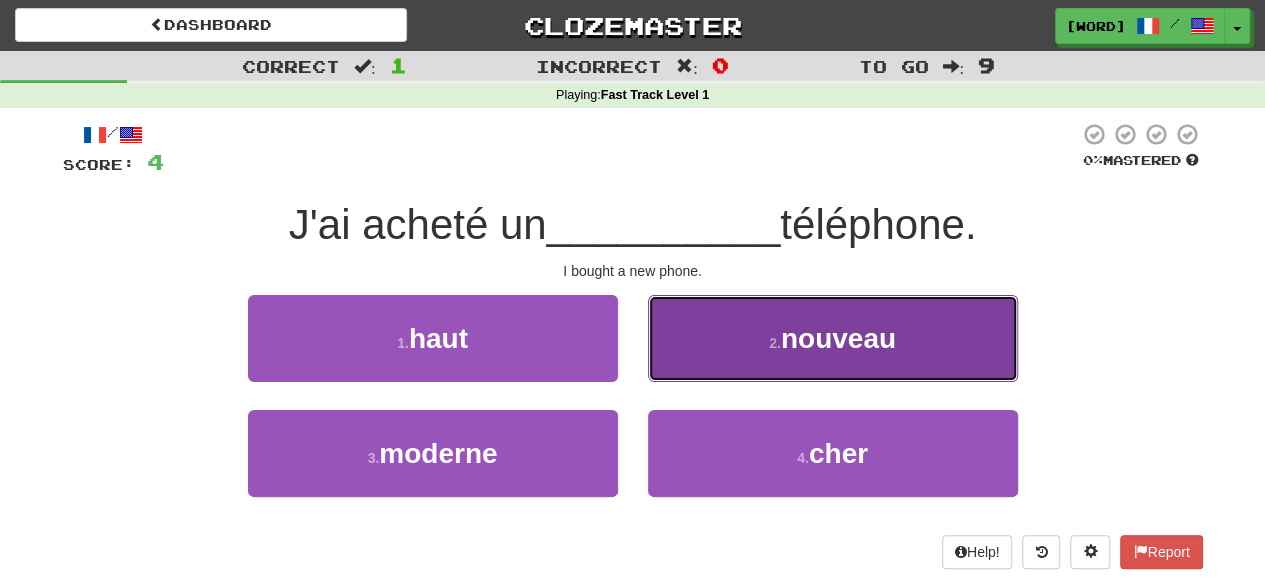 click on "2 .  nouveau" at bounding box center [833, 338] 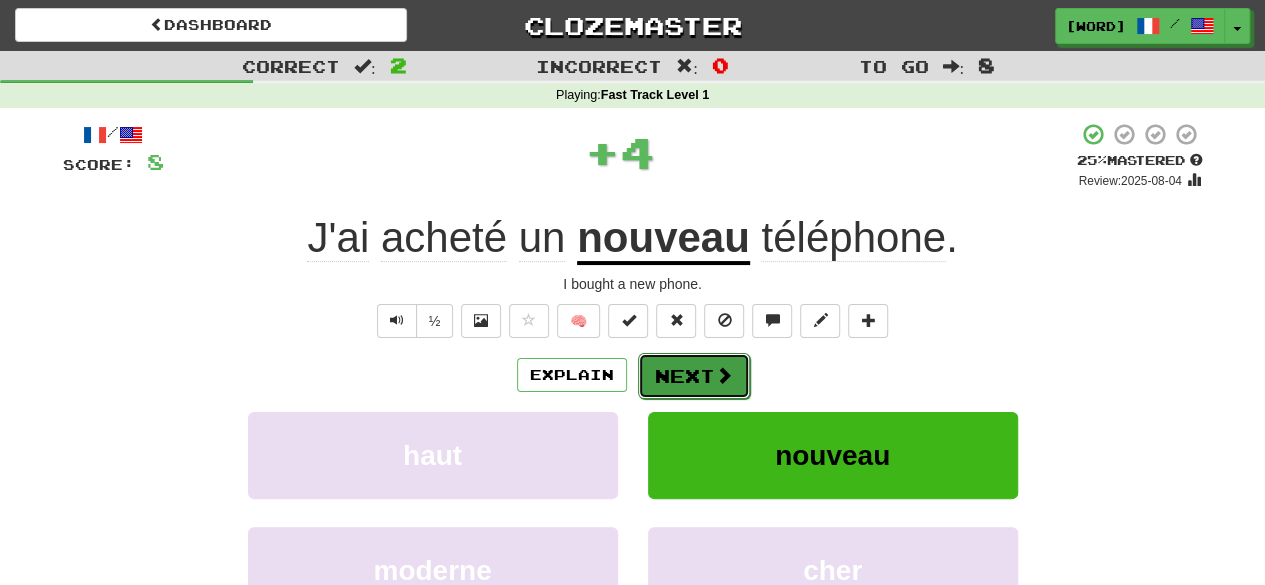 click on "Next" at bounding box center (694, 376) 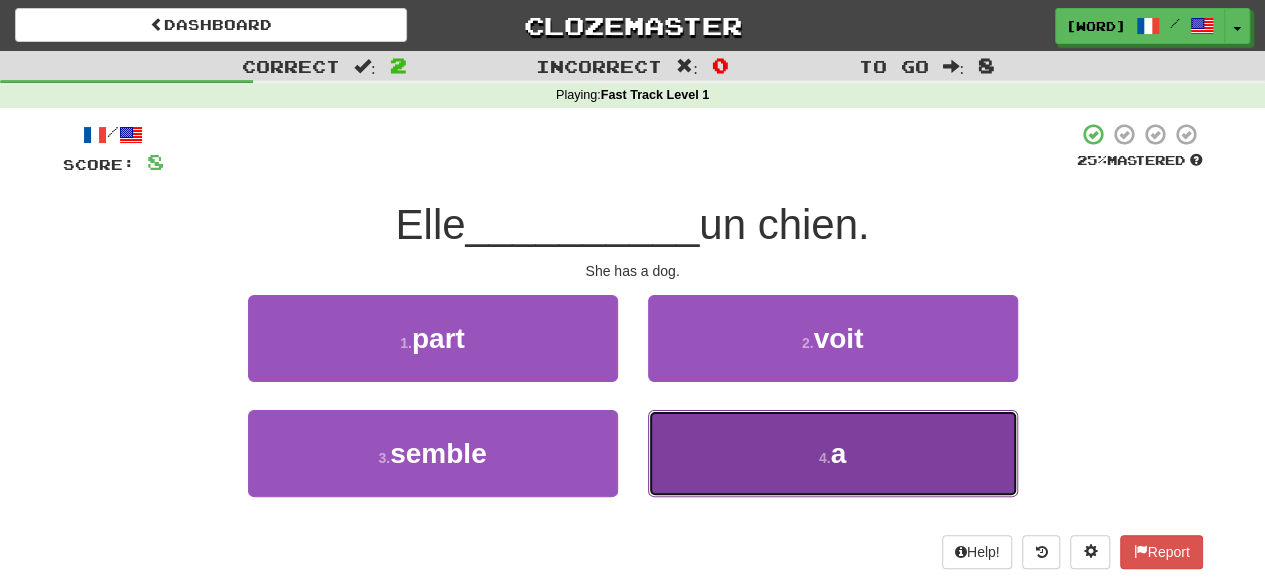 click on "4 .  a" at bounding box center [833, 453] 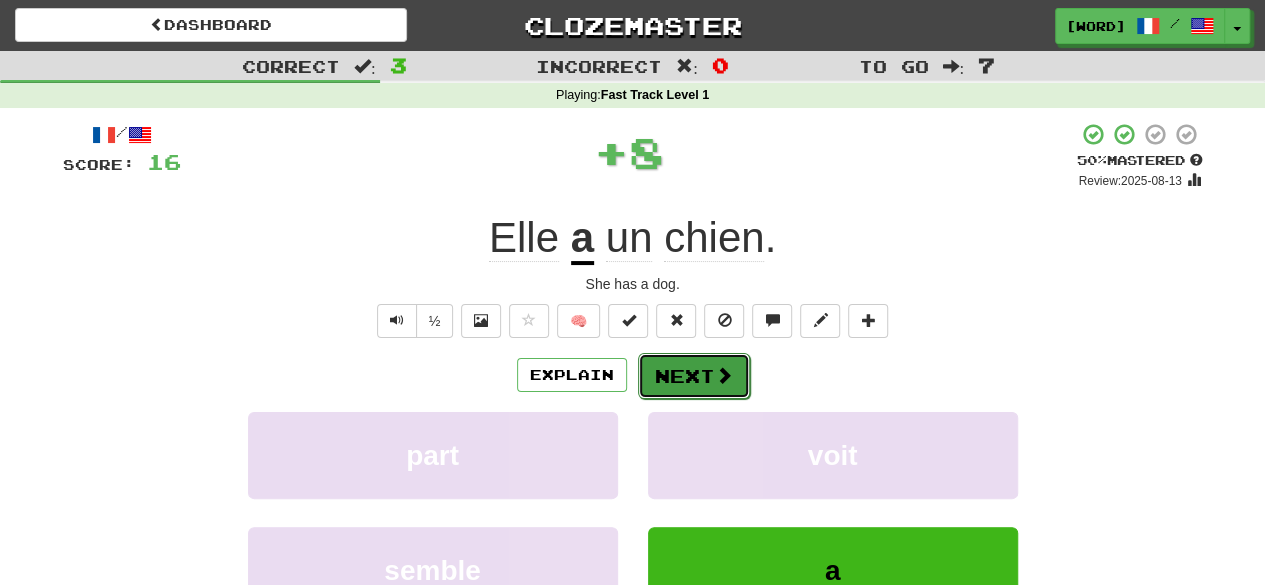 click on "Next" at bounding box center (694, 376) 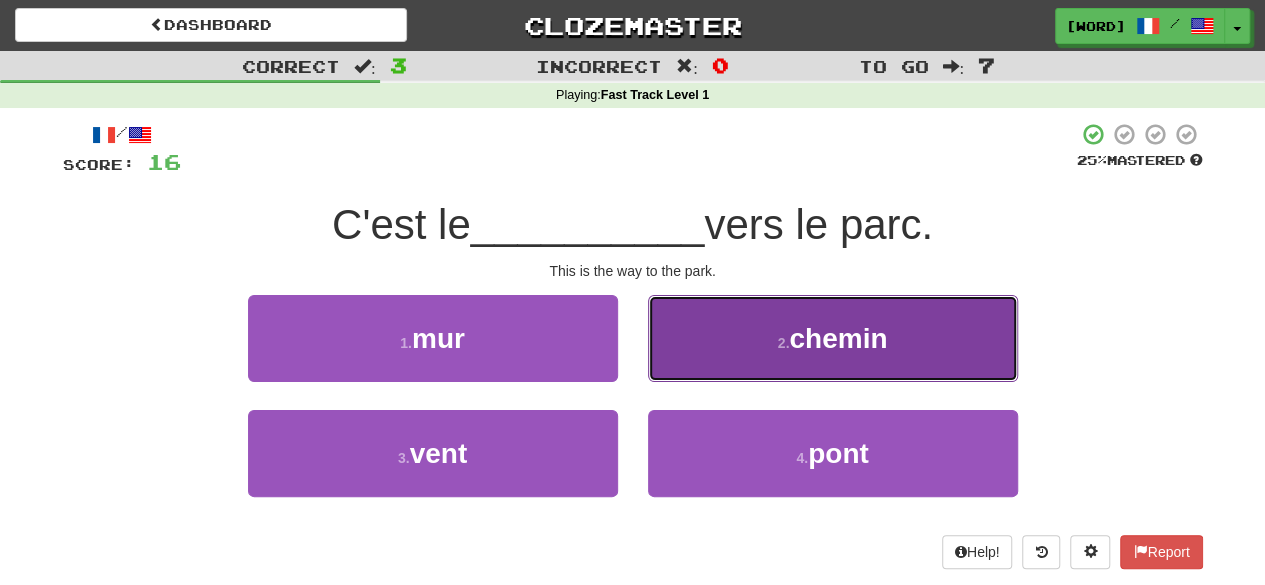 click on "2 ." at bounding box center (784, 343) 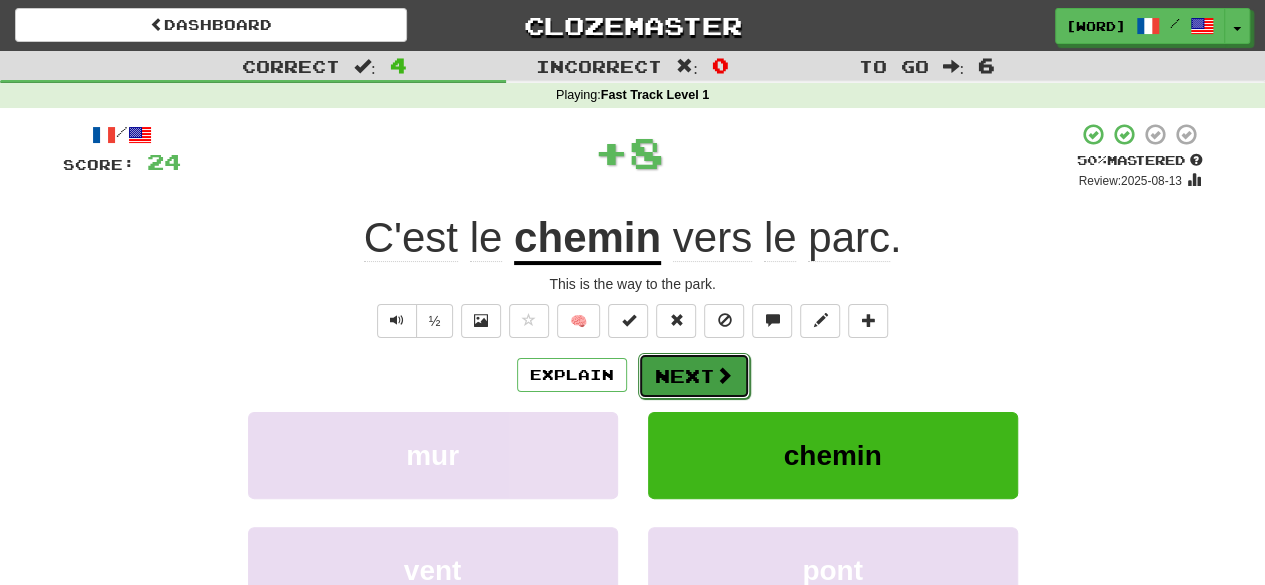 click on "Next" at bounding box center (694, 376) 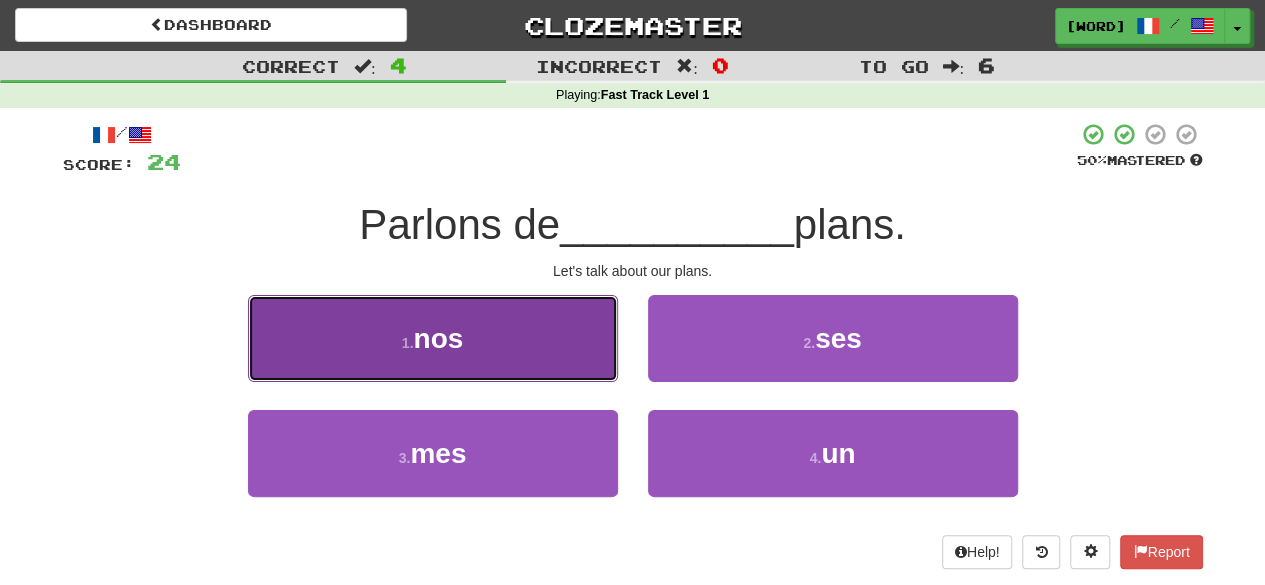 click on "1 .  nos" at bounding box center [433, 338] 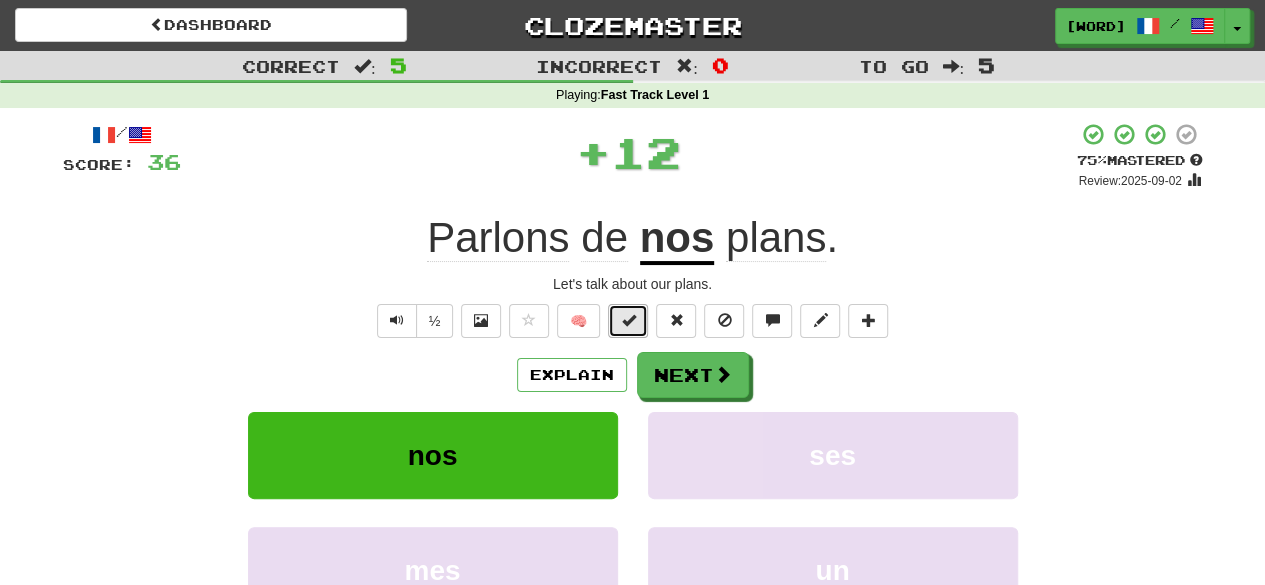 click at bounding box center [628, 320] 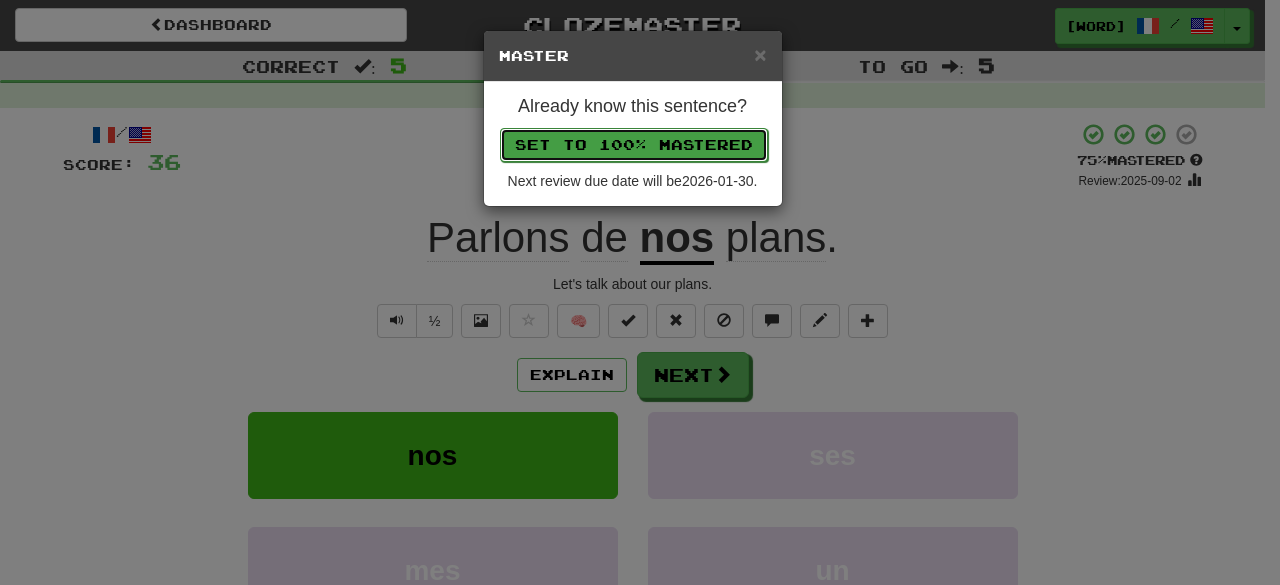click on "Set to 100% Mastered" at bounding box center [634, 145] 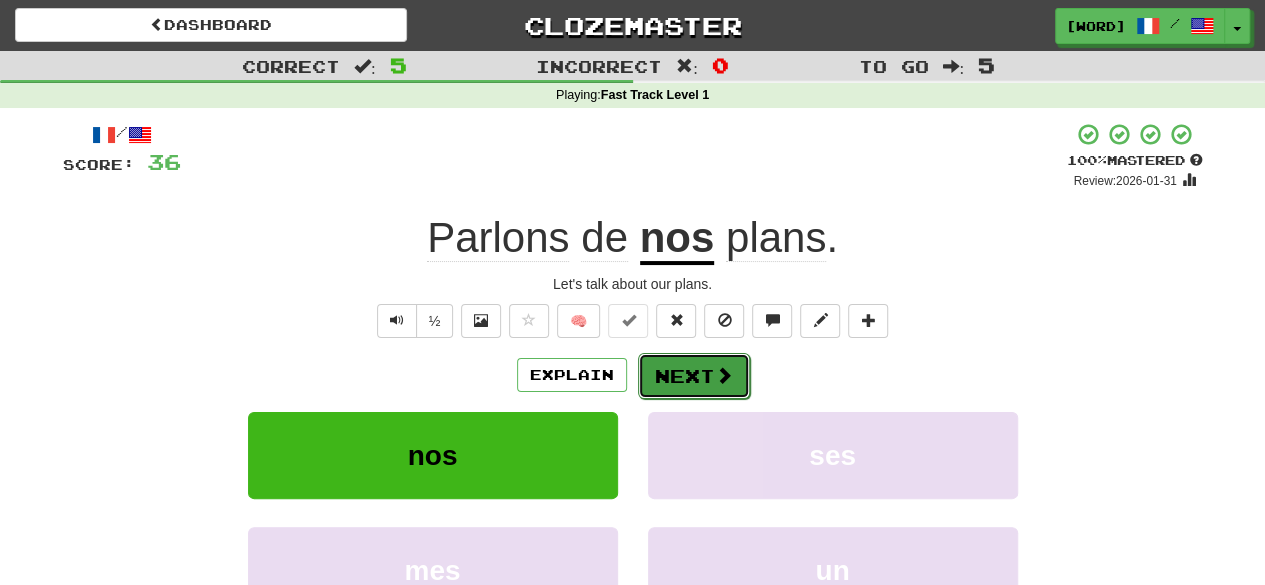 click on "Next" at bounding box center (694, 376) 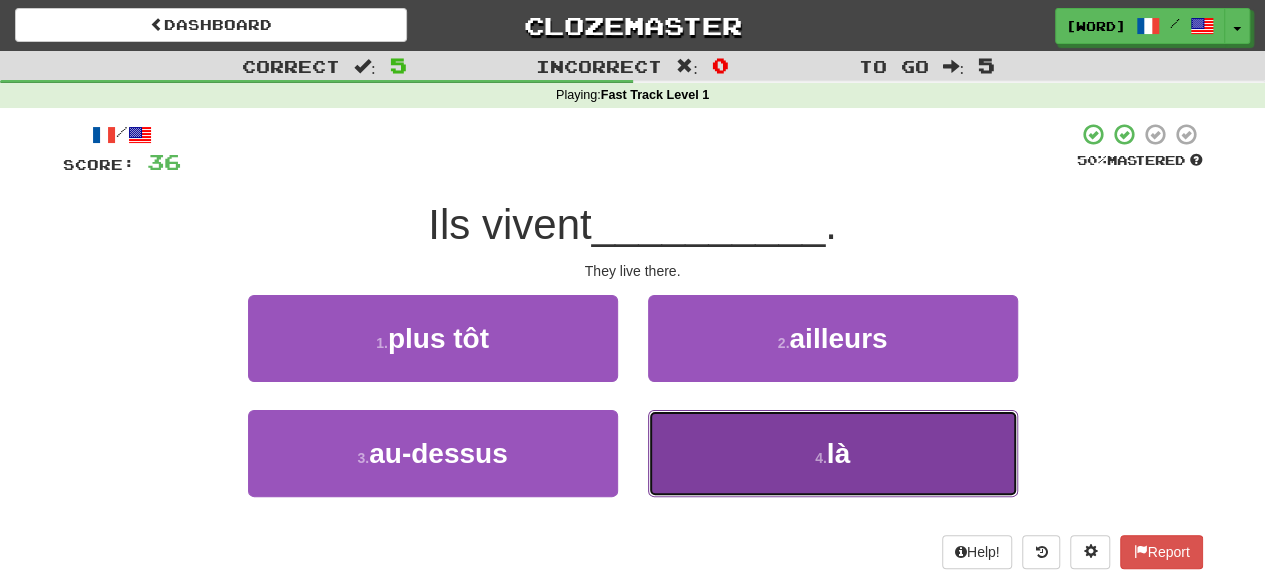 click on "4 .  là" at bounding box center [833, 453] 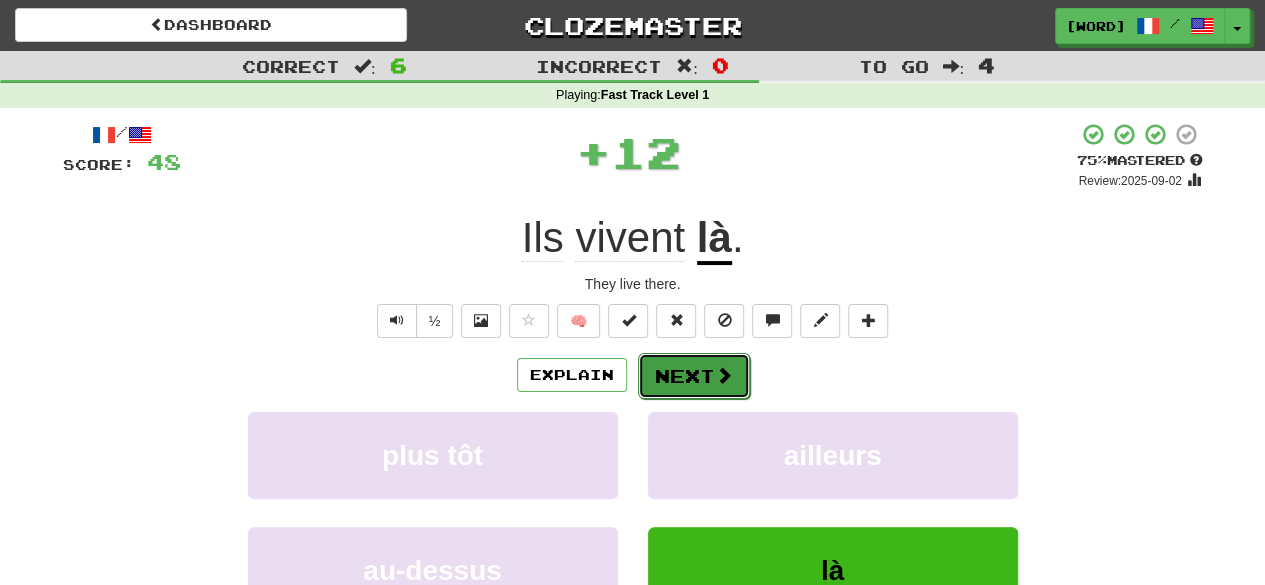 click on "Next" at bounding box center (694, 376) 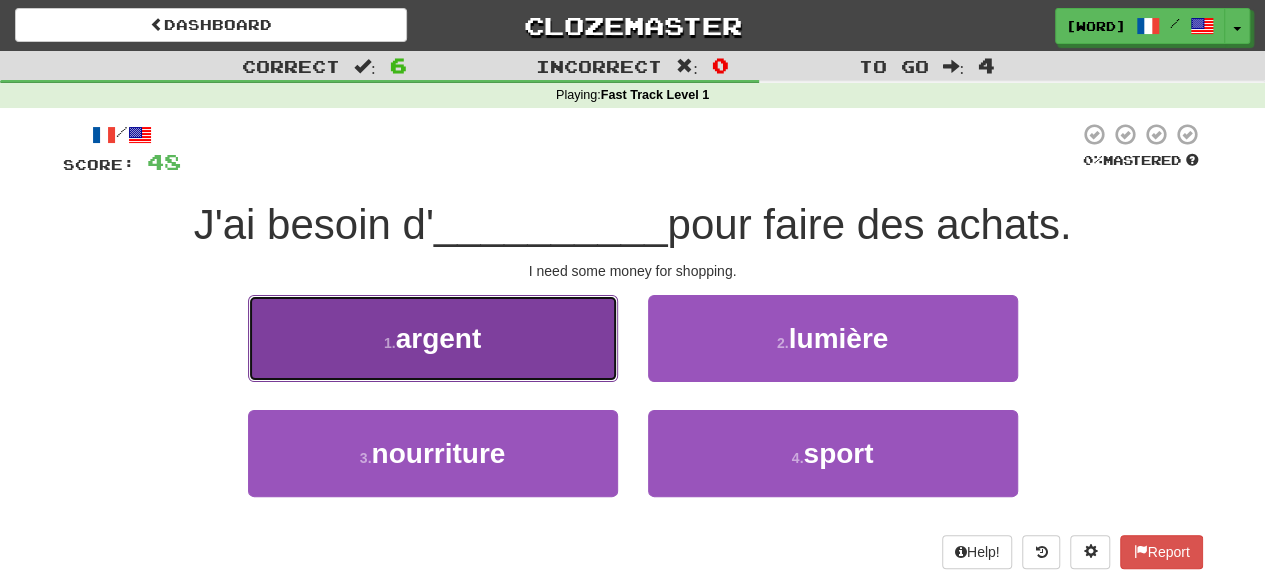 click on "1 .  argent" at bounding box center (433, 338) 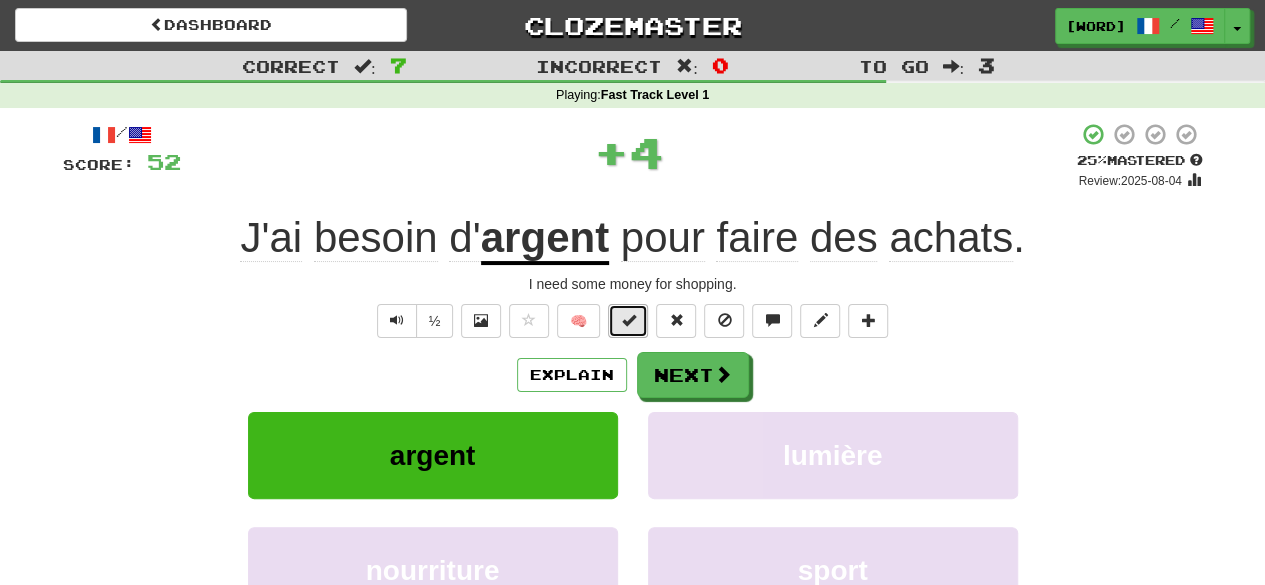 click at bounding box center [628, 321] 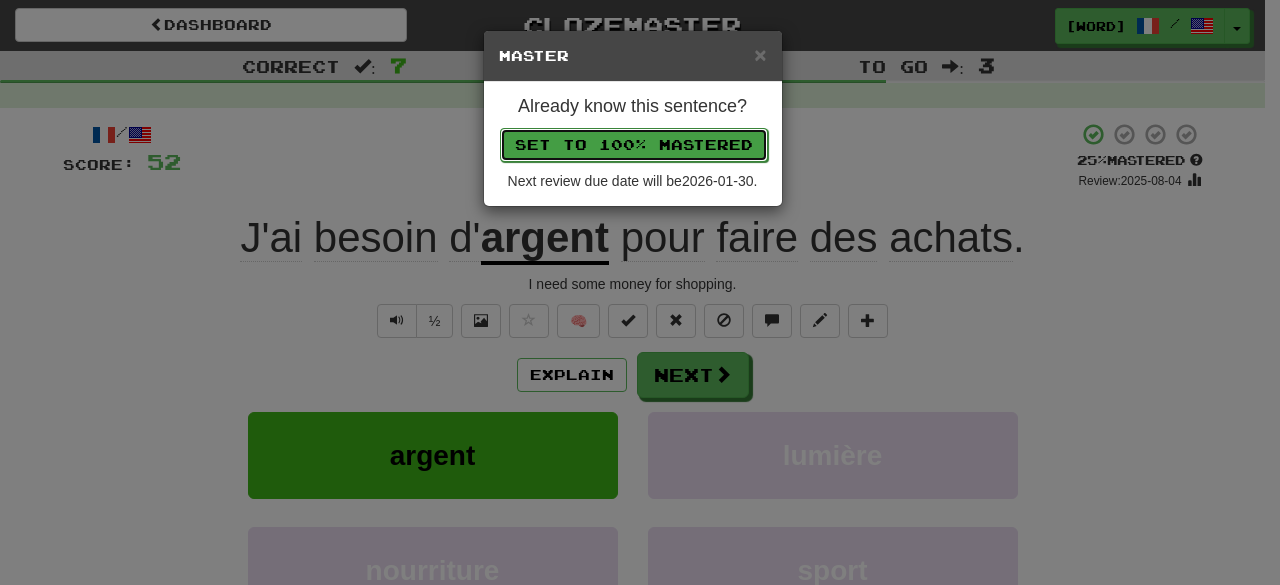 click on "Set to 100% Mastered" at bounding box center (634, 145) 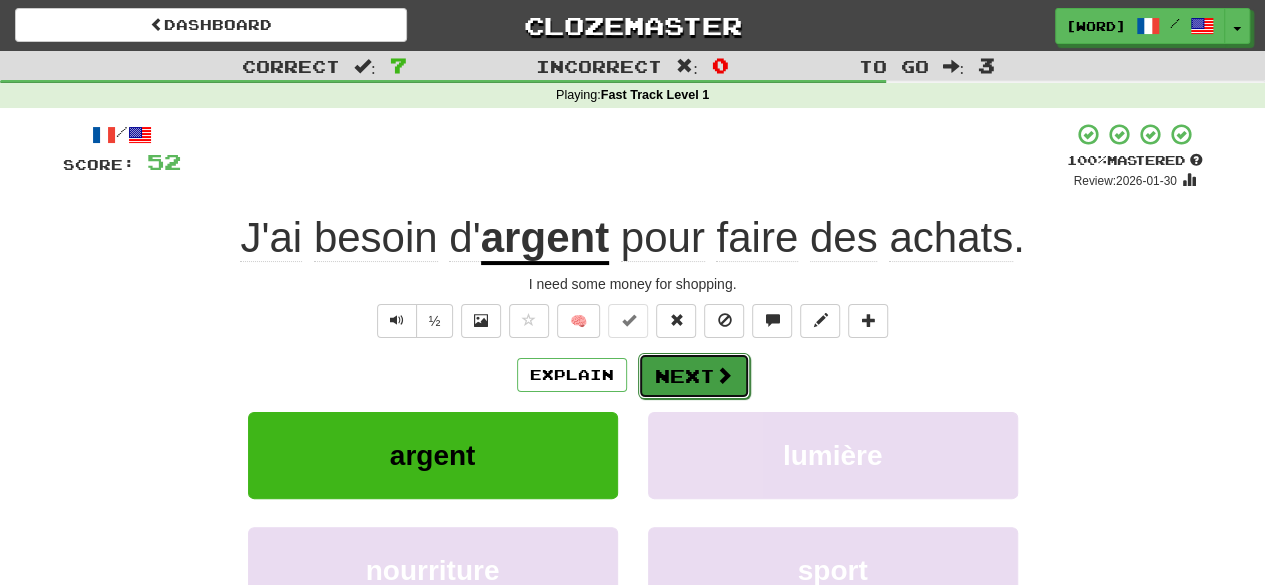 click on "Next" at bounding box center [694, 376] 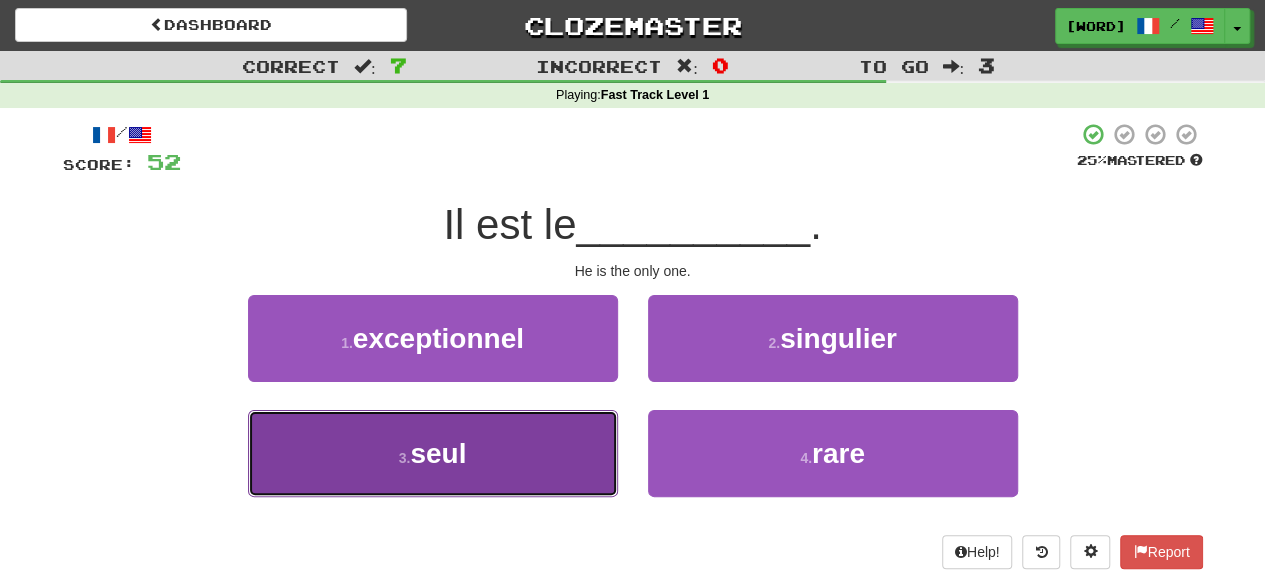 click on "3 .  seul" at bounding box center (433, 453) 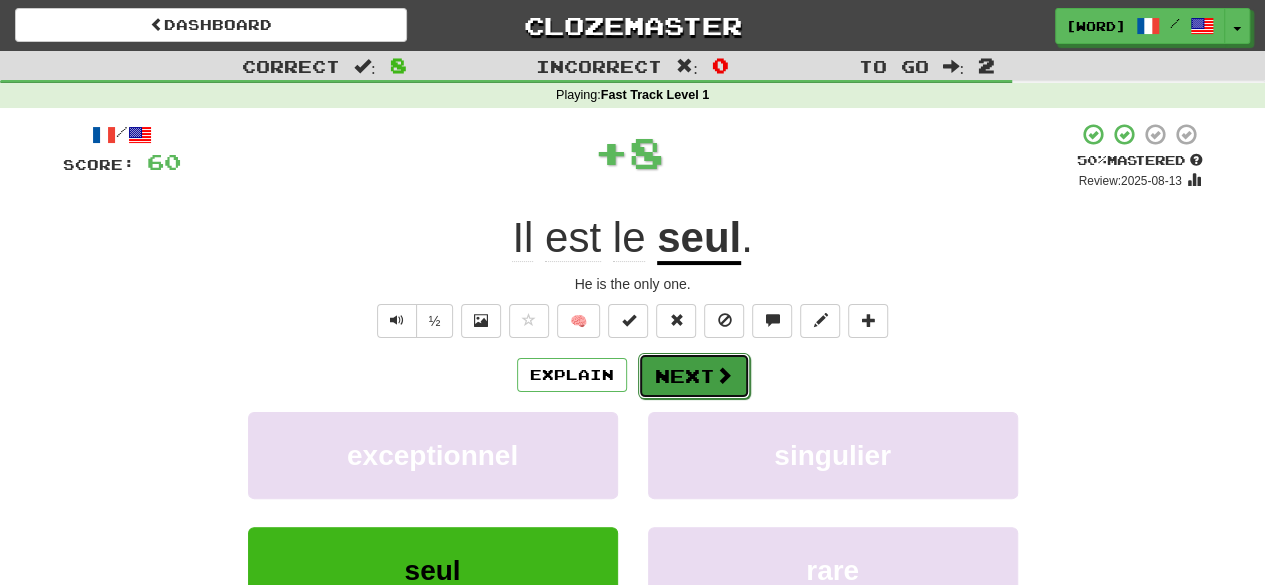 click on "Next" at bounding box center (694, 376) 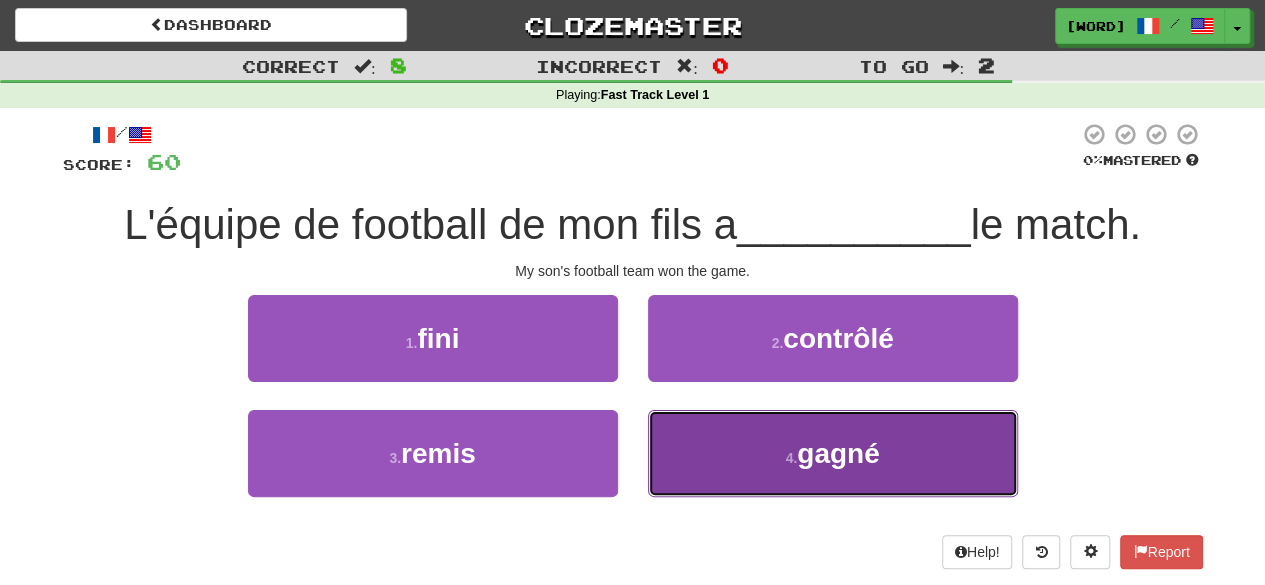 click on "4 .  gagné" at bounding box center (833, 453) 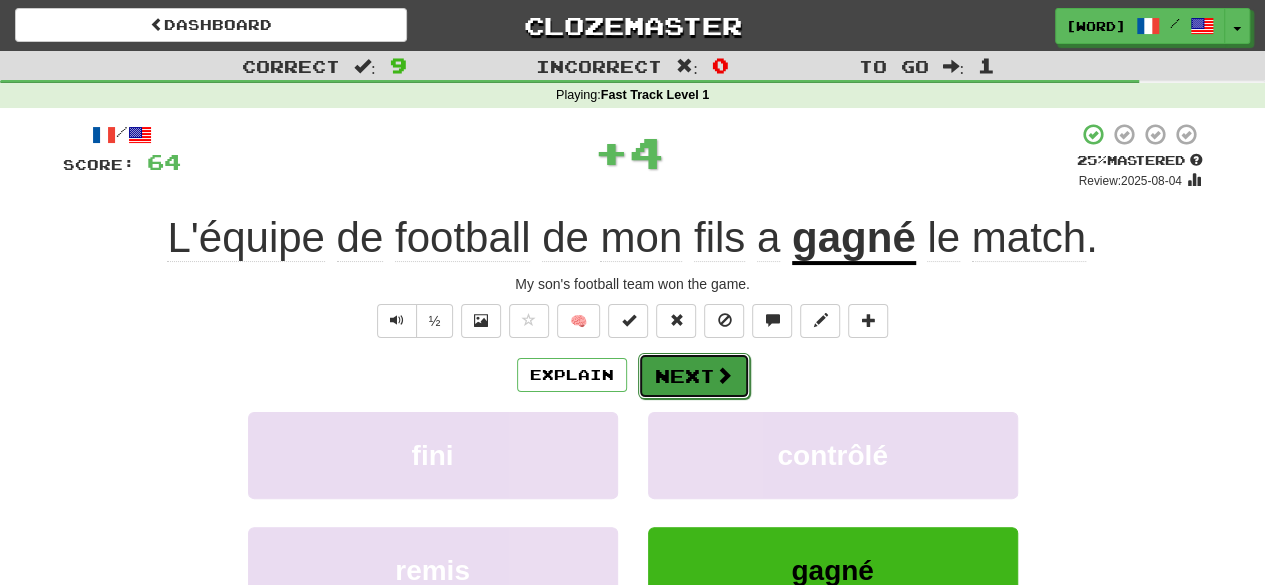 click on "Next" at bounding box center [694, 376] 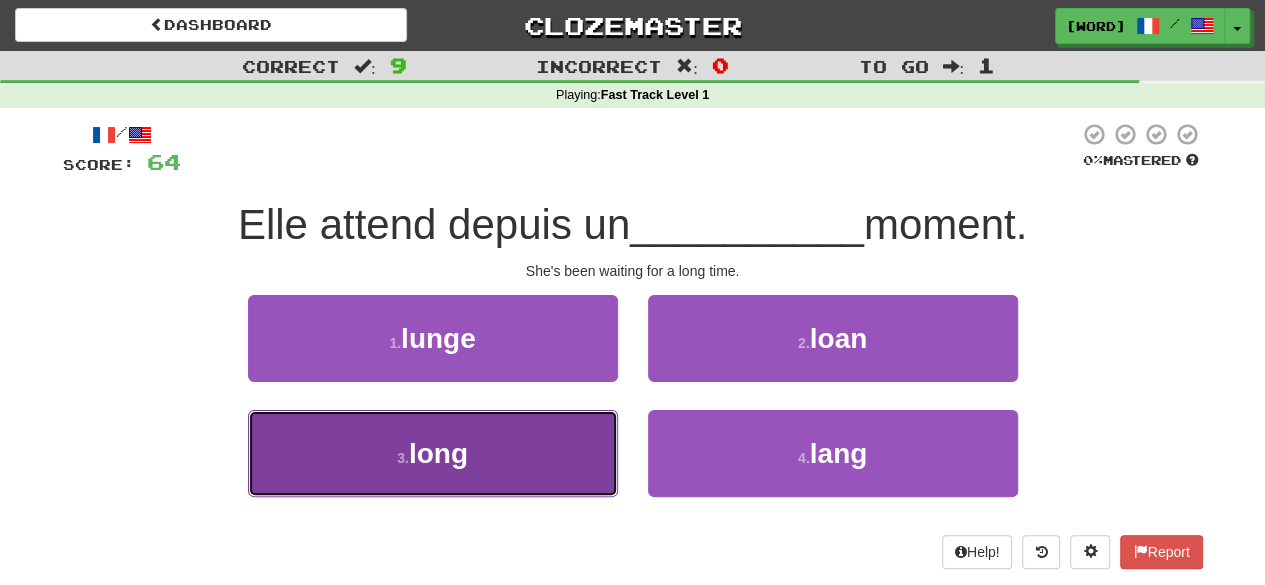 click on "3 .  long" at bounding box center (433, 453) 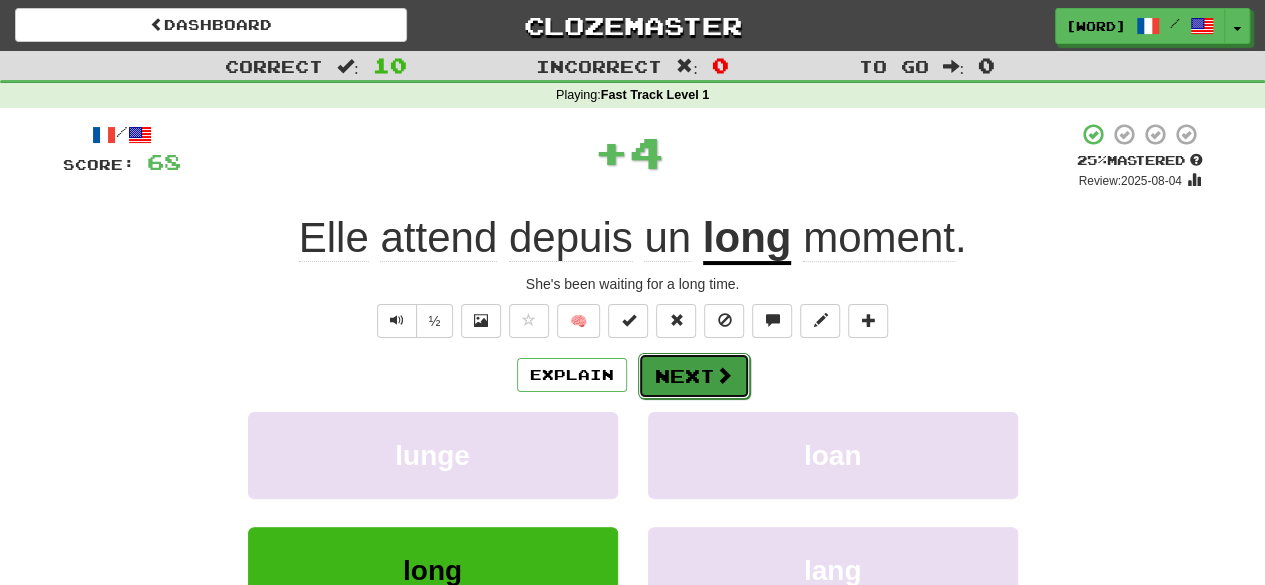 click at bounding box center [724, 375] 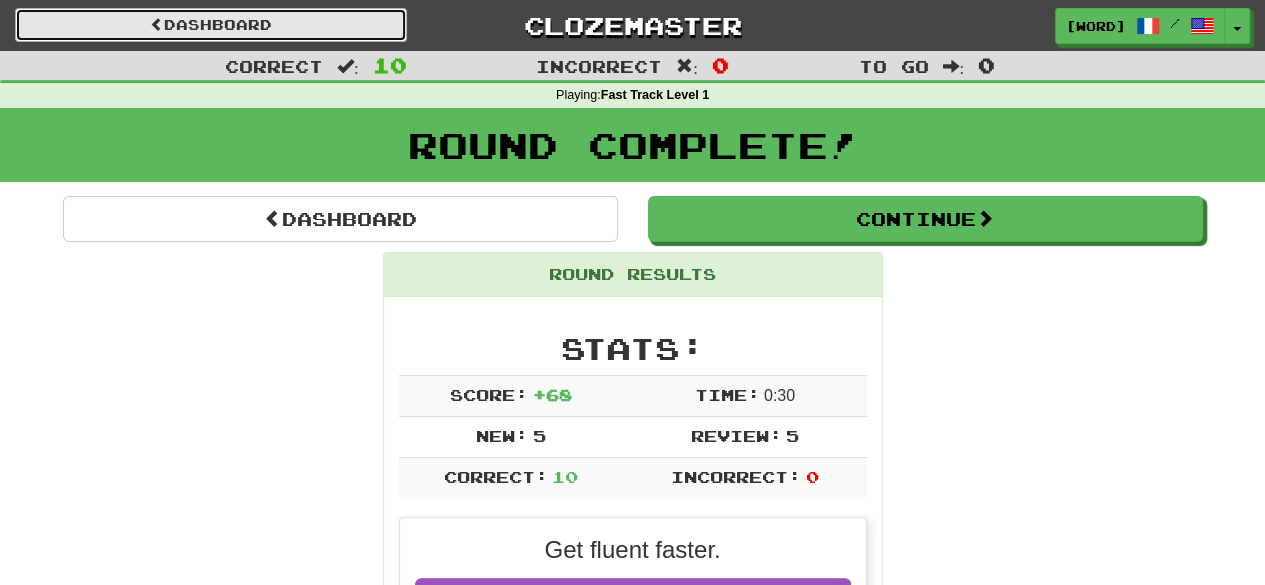 click on "Dashboard" at bounding box center (211, 25) 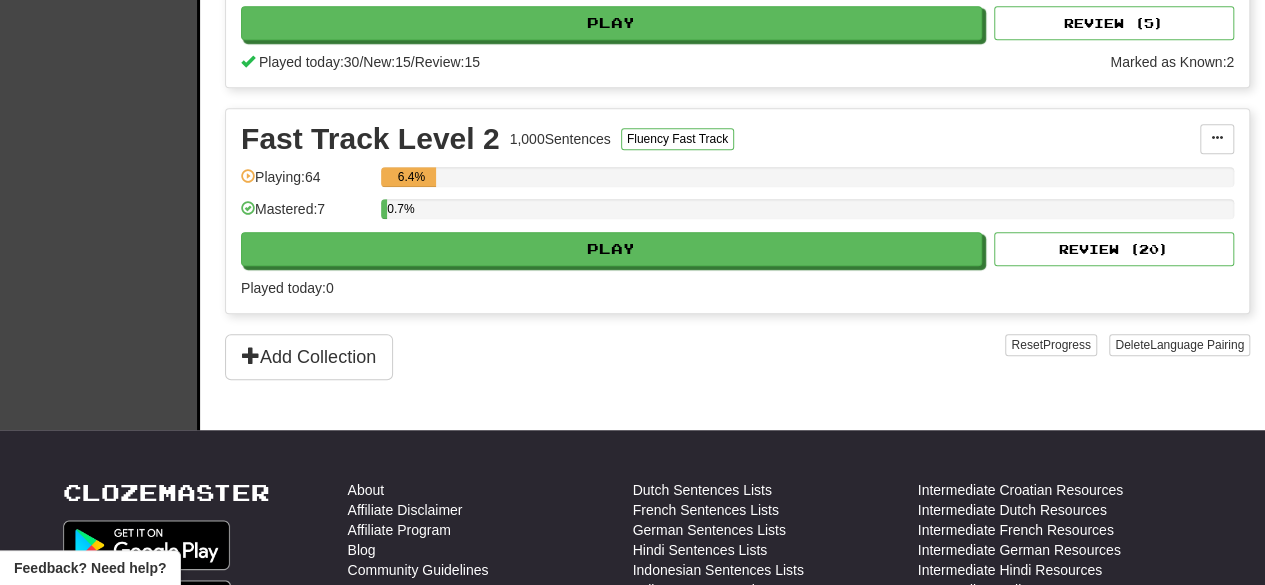 scroll, scrollTop: 564, scrollLeft: 0, axis: vertical 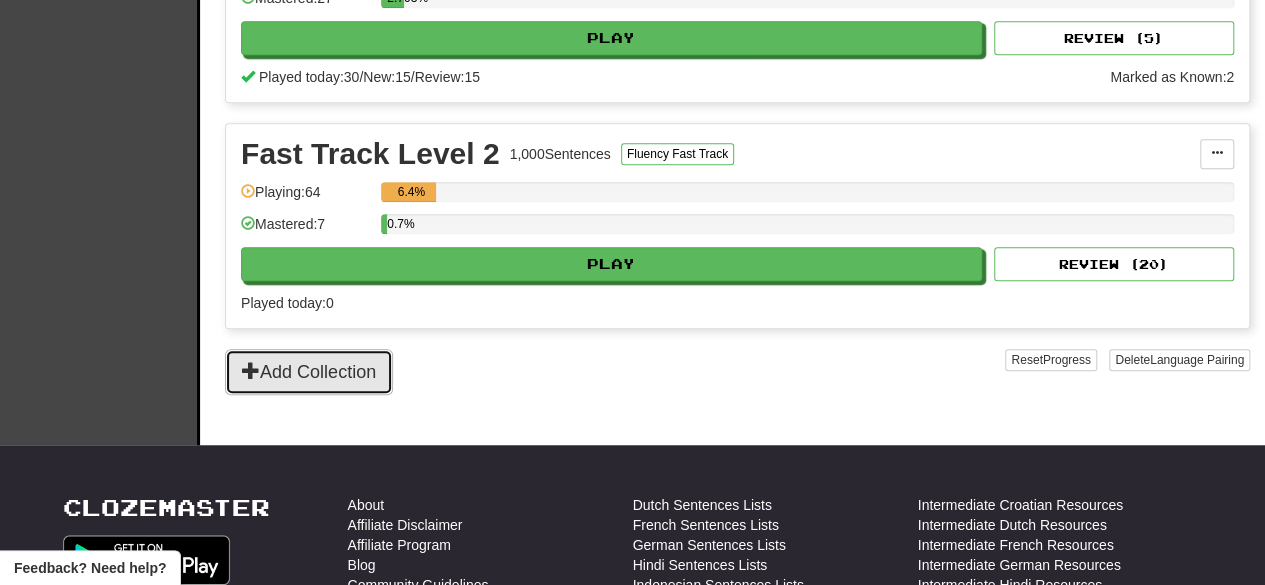 click on "Add Collection" at bounding box center (309, 372) 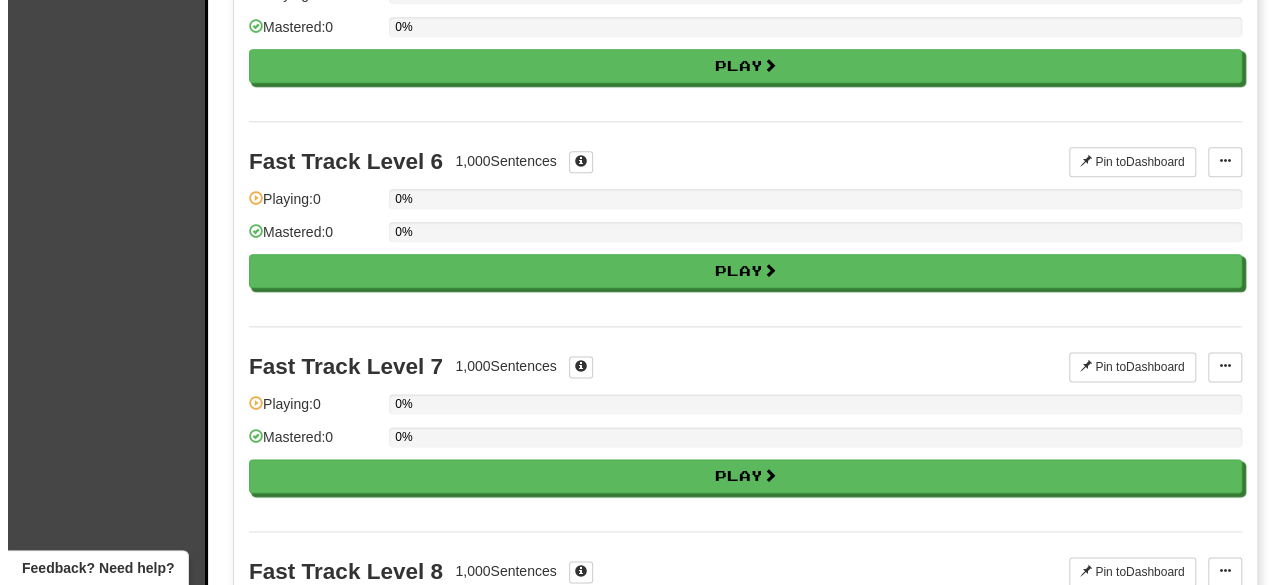 scroll, scrollTop: 1124, scrollLeft: 0, axis: vertical 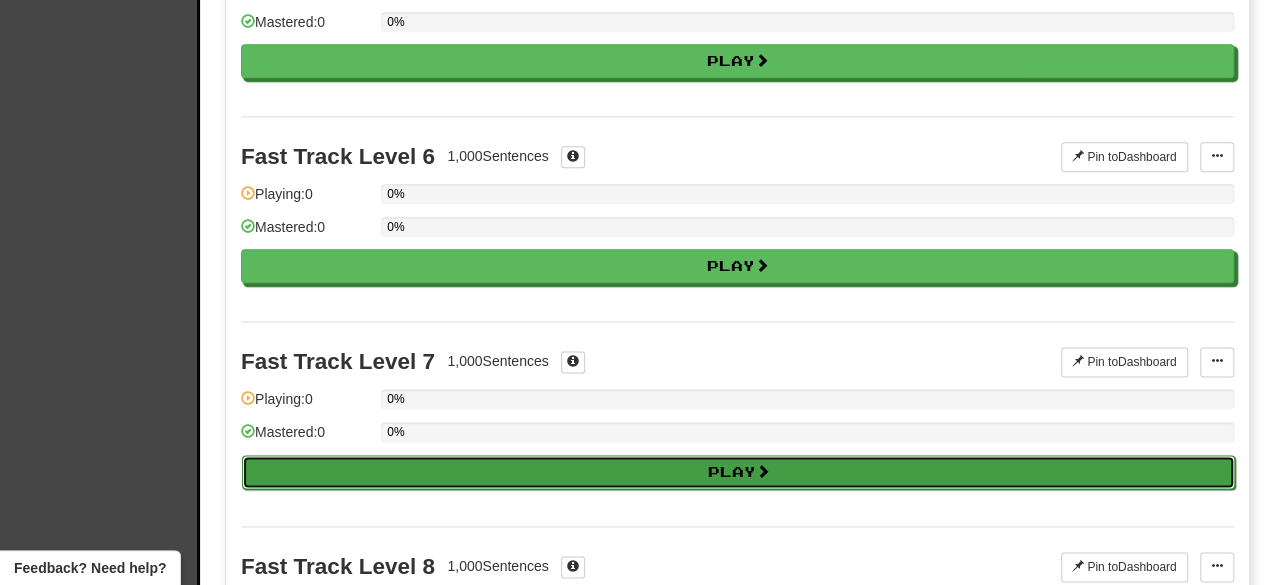 click on "Play" at bounding box center [738, 472] 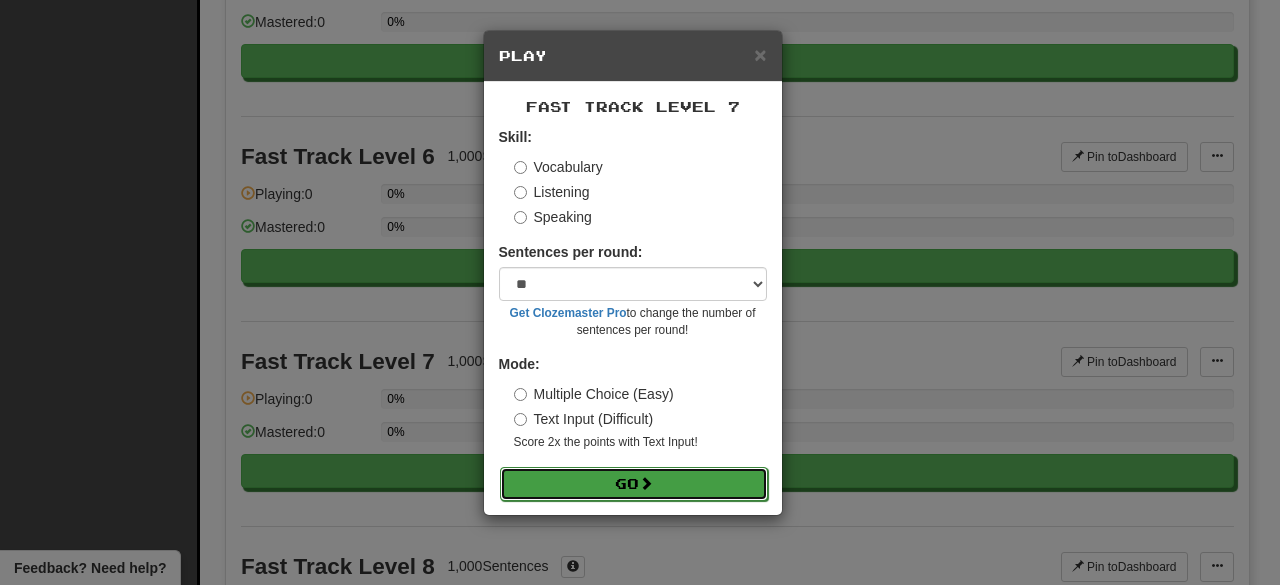 click on "Go" at bounding box center (634, 484) 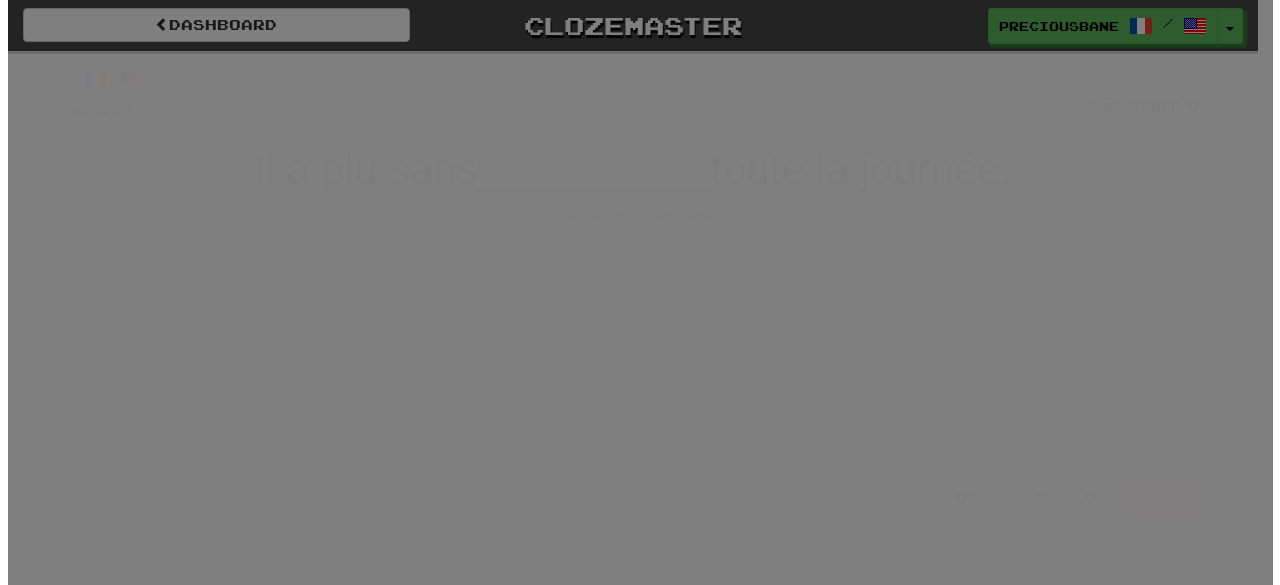 scroll, scrollTop: 0, scrollLeft: 0, axis: both 